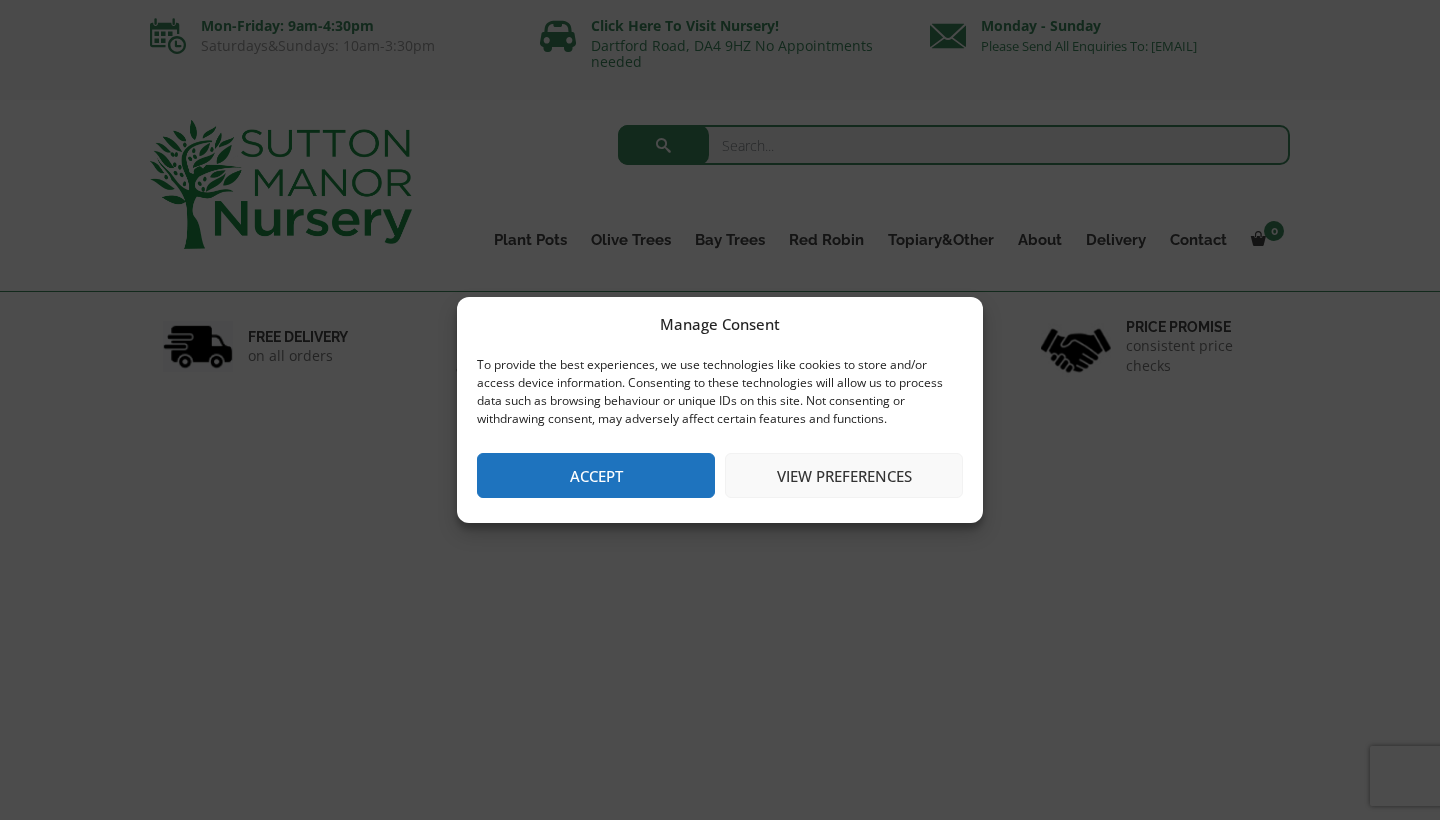 scroll, scrollTop: 0, scrollLeft: 0, axis: both 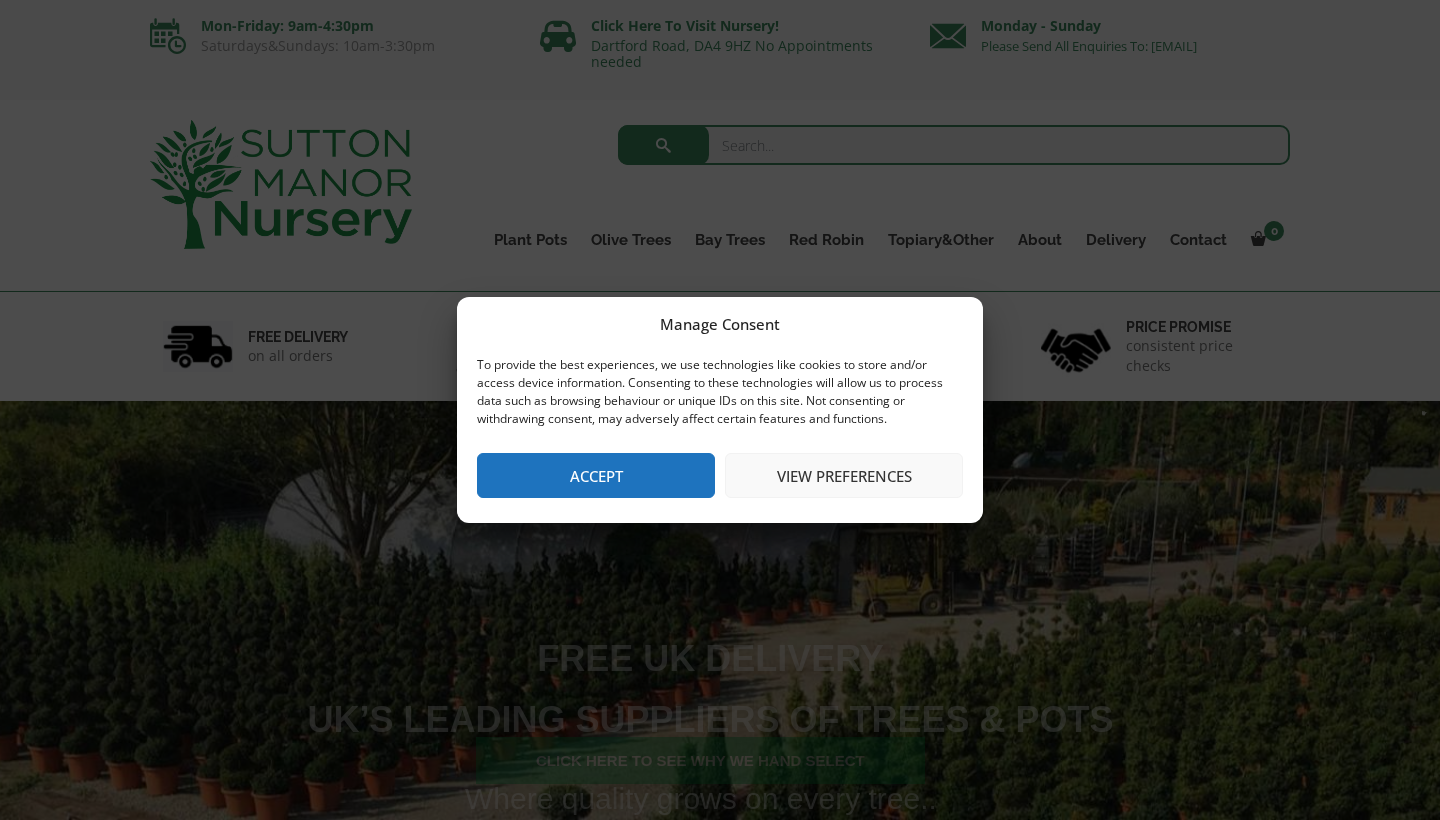 click on "Manage Consent
To provide the best experiences, we use technologies like cookies to store and/or access device information. Consenting to these technologies will allow us to process data such as browsing behaviour or unique IDs on this site. Not consenting or withdrawing consent, may adversely affect certain features and functions.
Functional
Functional
Always active
The technical storage or access is strictly necessary for the legitimate purpose of enabling the use of a specific service explicitly requested by the subscriber or user, or for the sole purpose of carrying out the transmission of a communication over an electronic communications network.
Preferences
Preferences" at bounding box center (720, 410) 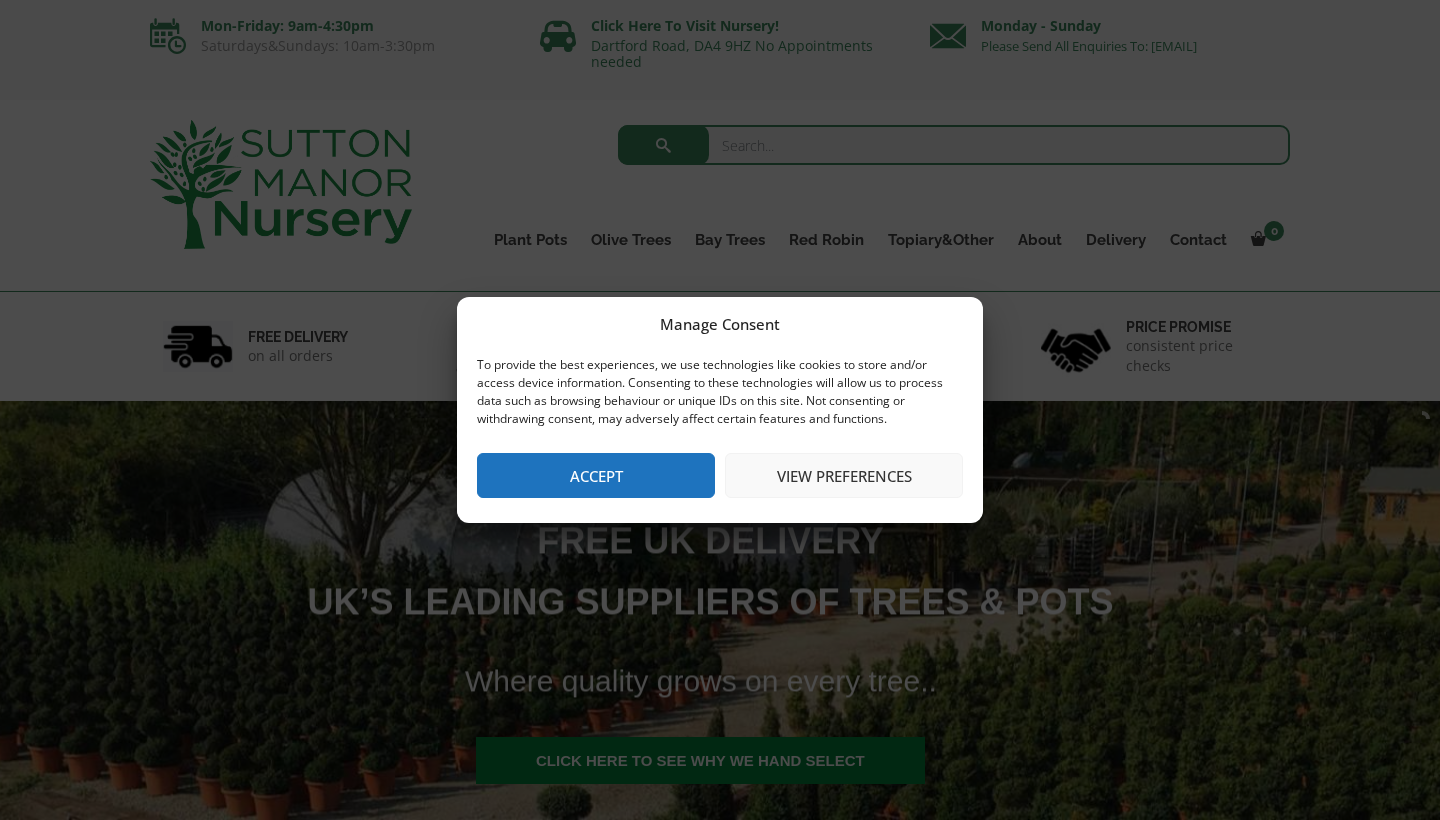 click on "Accept" at bounding box center [596, 475] 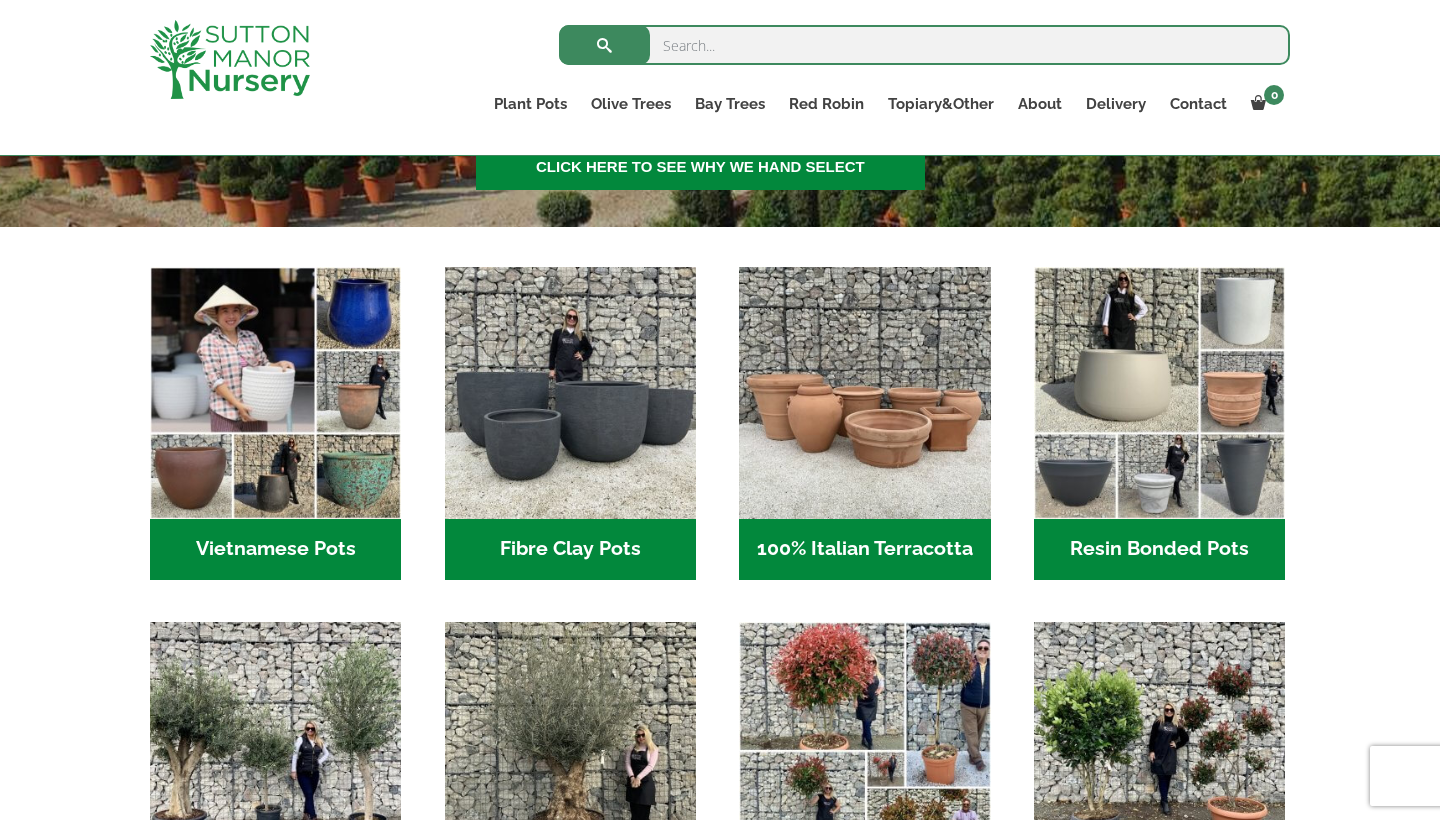 scroll, scrollTop: 562, scrollLeft: 0, axis: vertical 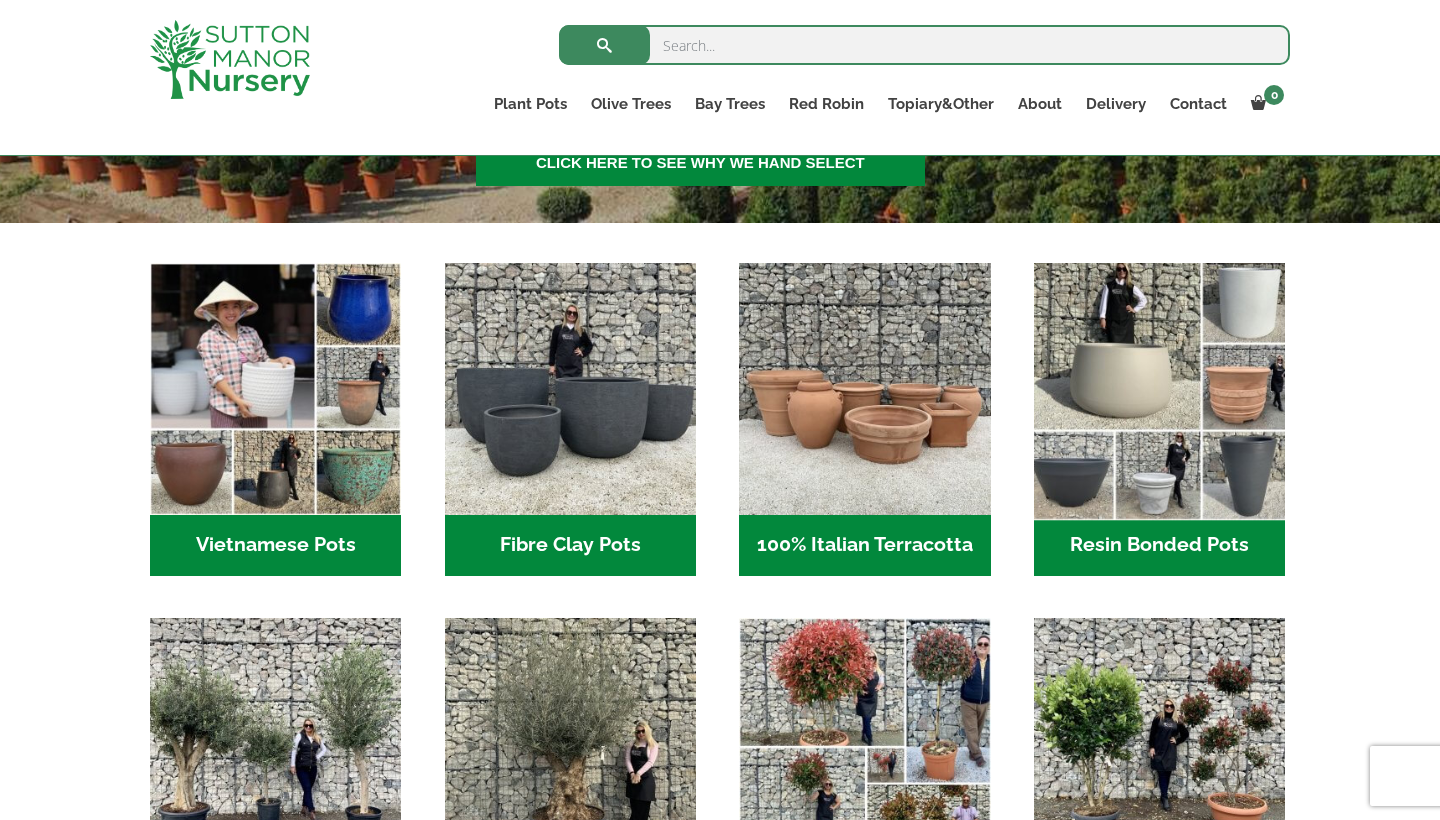 click at bounding box center [1160, 389] 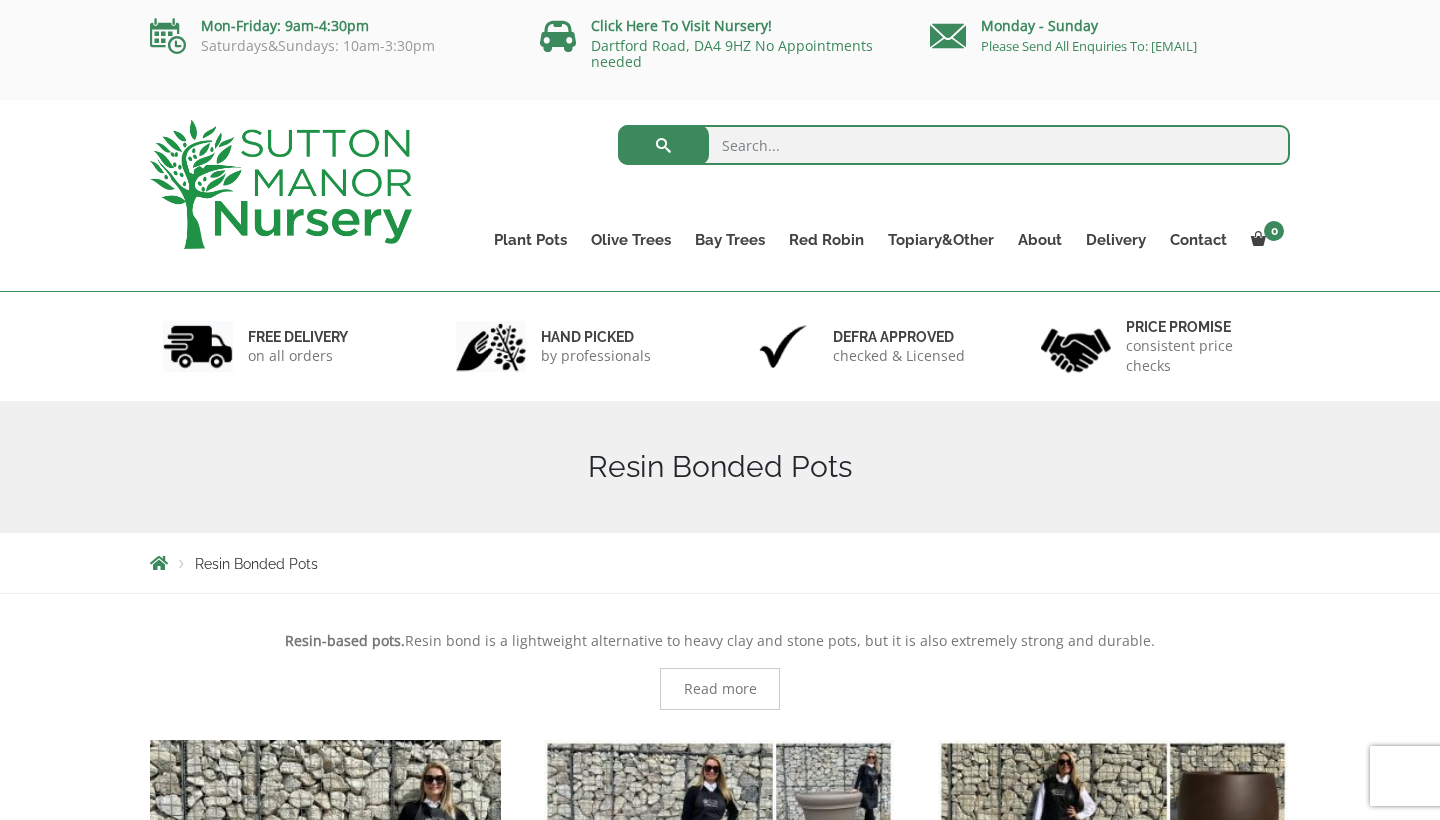 scroll, scrollTop: 0, scrollLeft: 0, axis: both 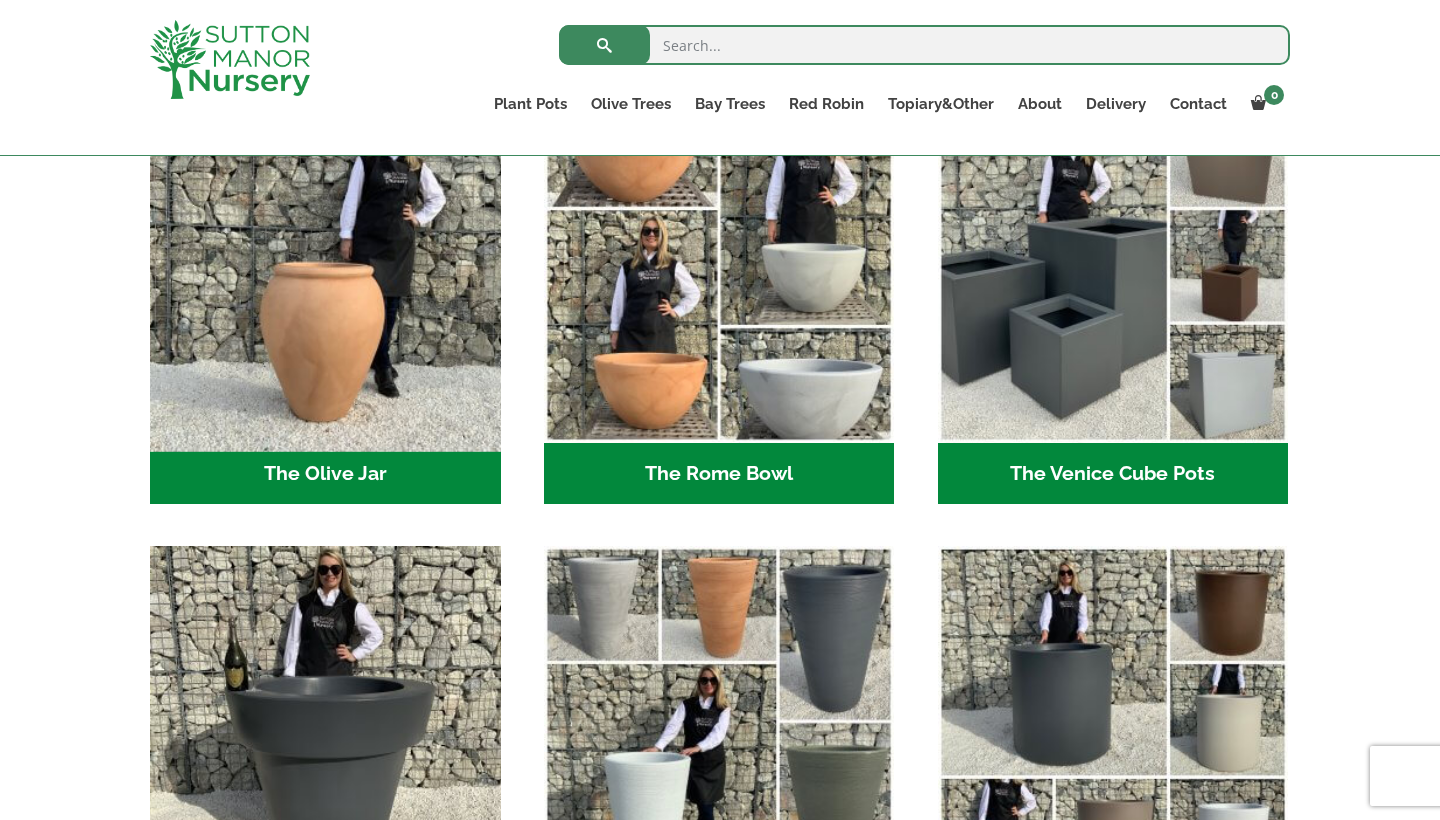 click at bounding box center (325, 268) 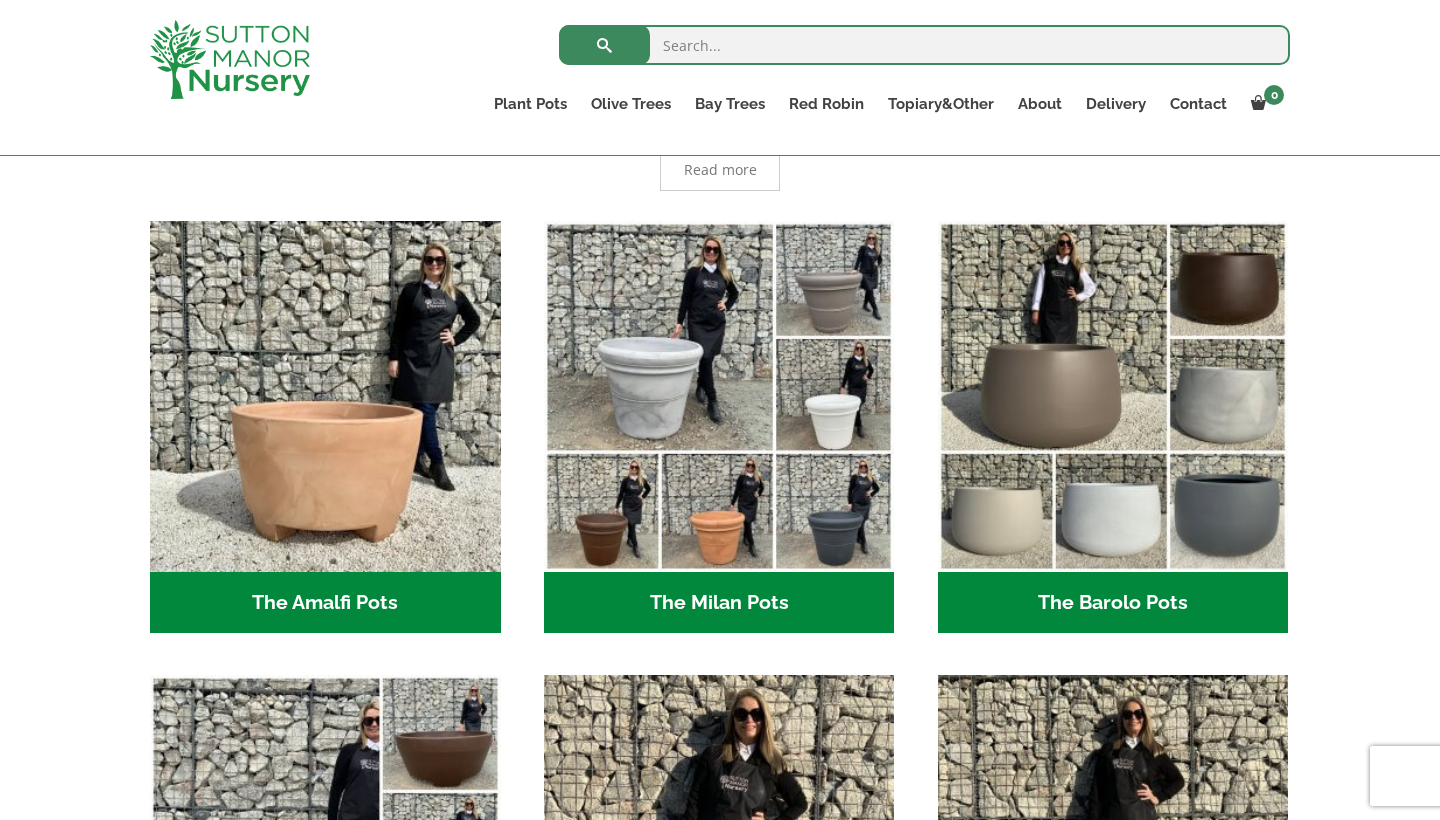 scroll, scrollTop: 487, scrollLeft: 0, axis: vertical 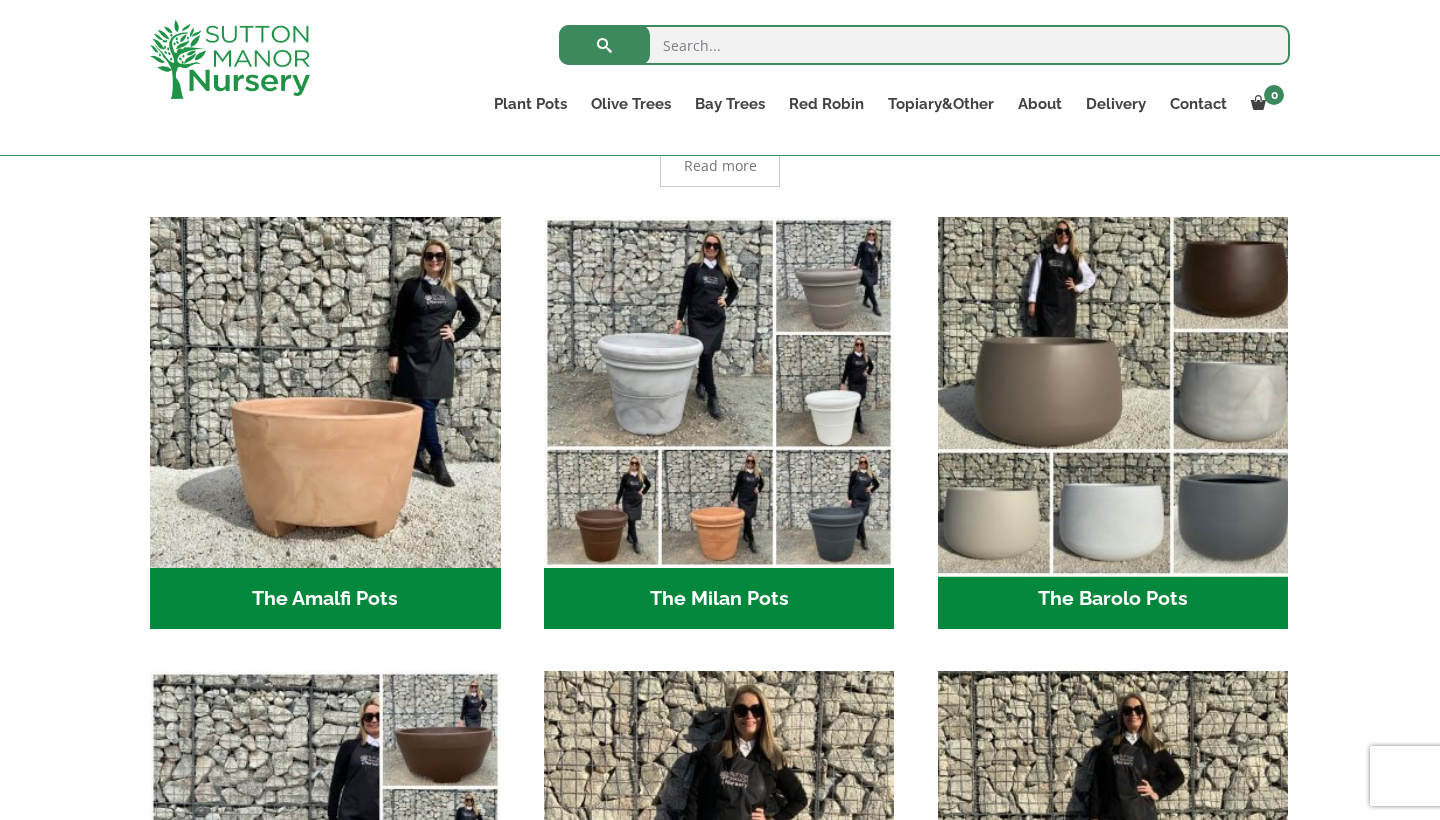 click at bounding box center (1113, 392) 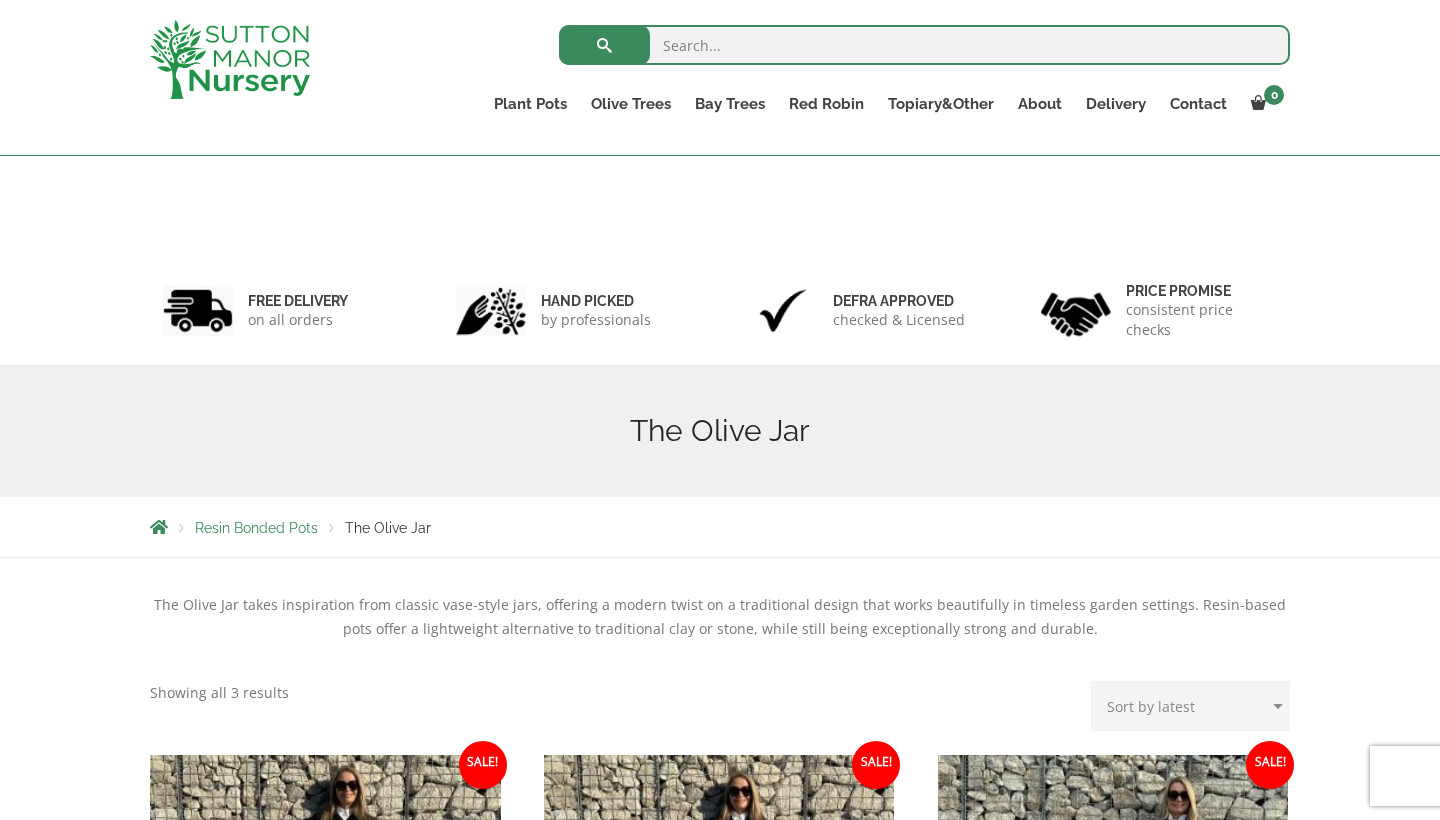 scroll, scrollTop: 413, scrollLeft: 0, axis: vertical 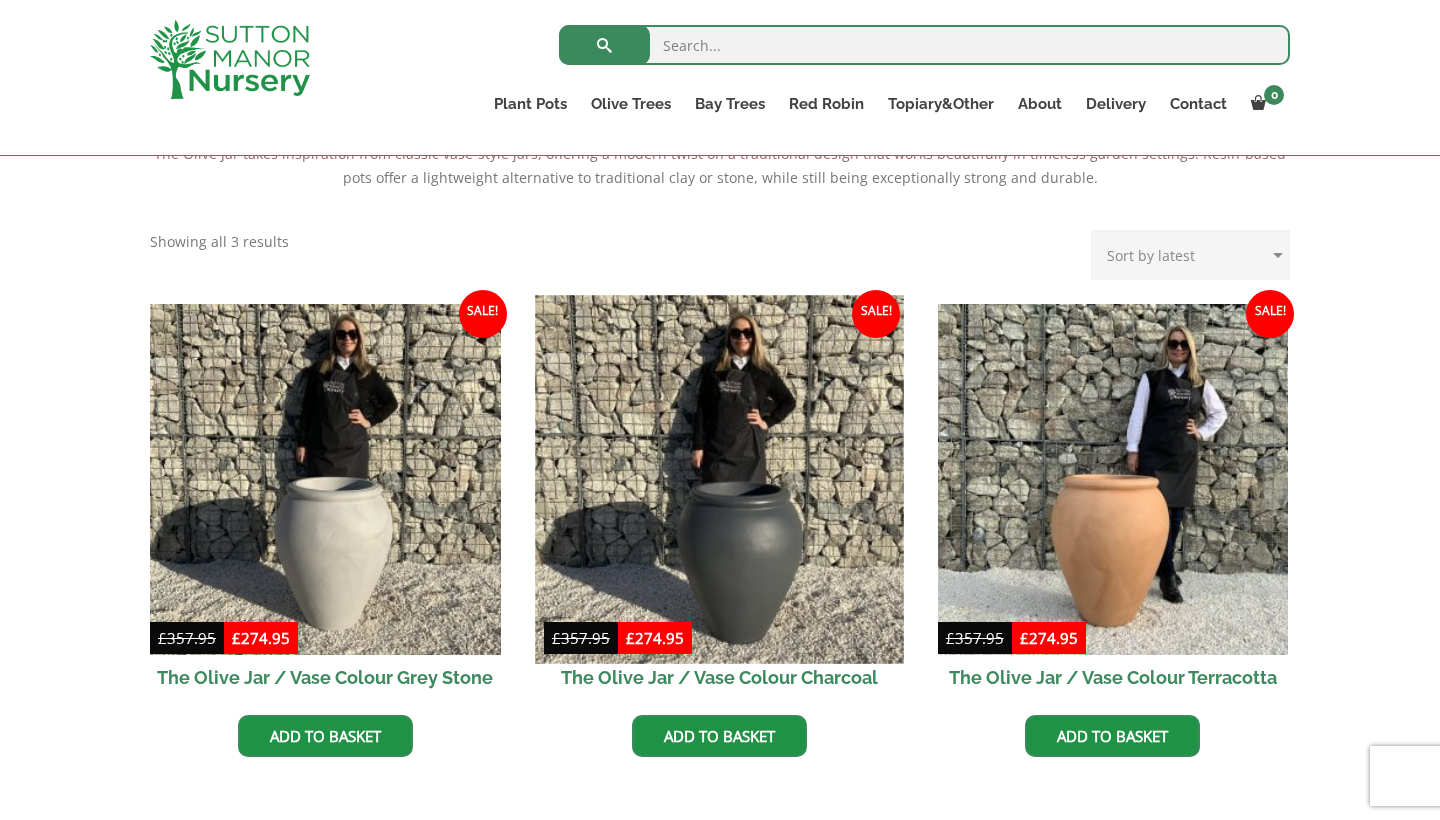 click at bounding box center [719, 479] 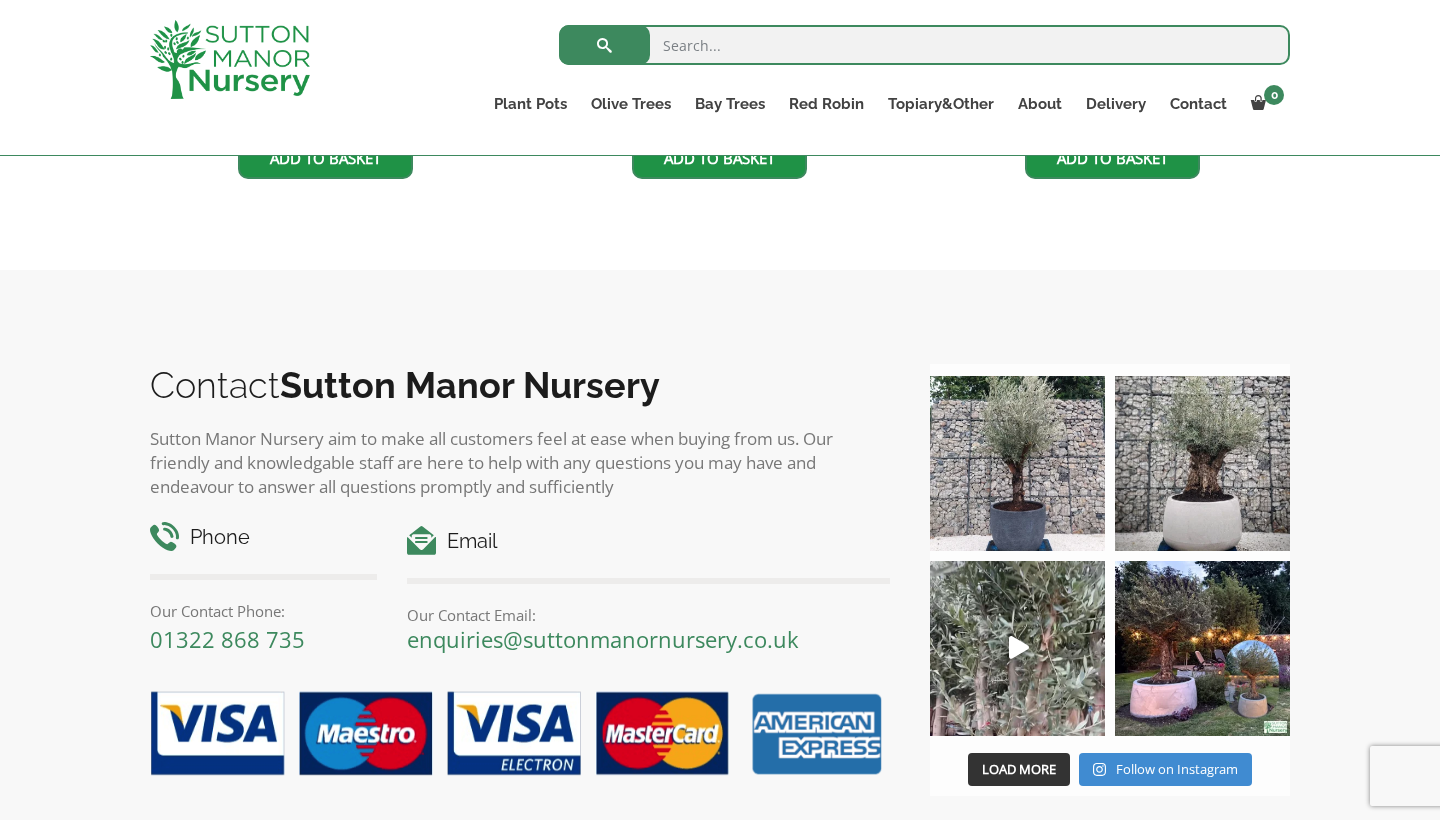 scroll, scrollTop: 756, scrollLeft: 0, axis: vertical 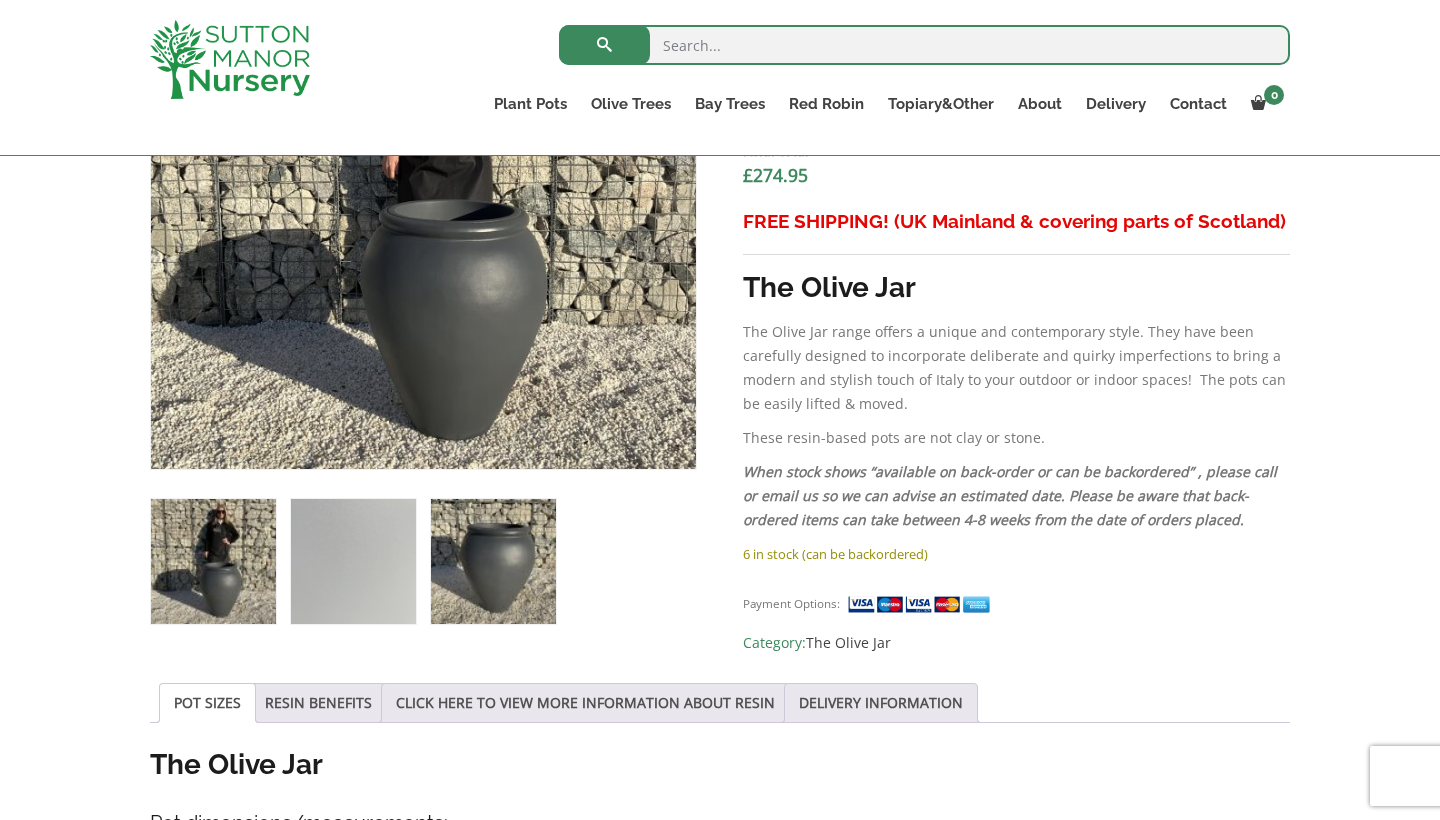 click at bounding box center [493, 561] 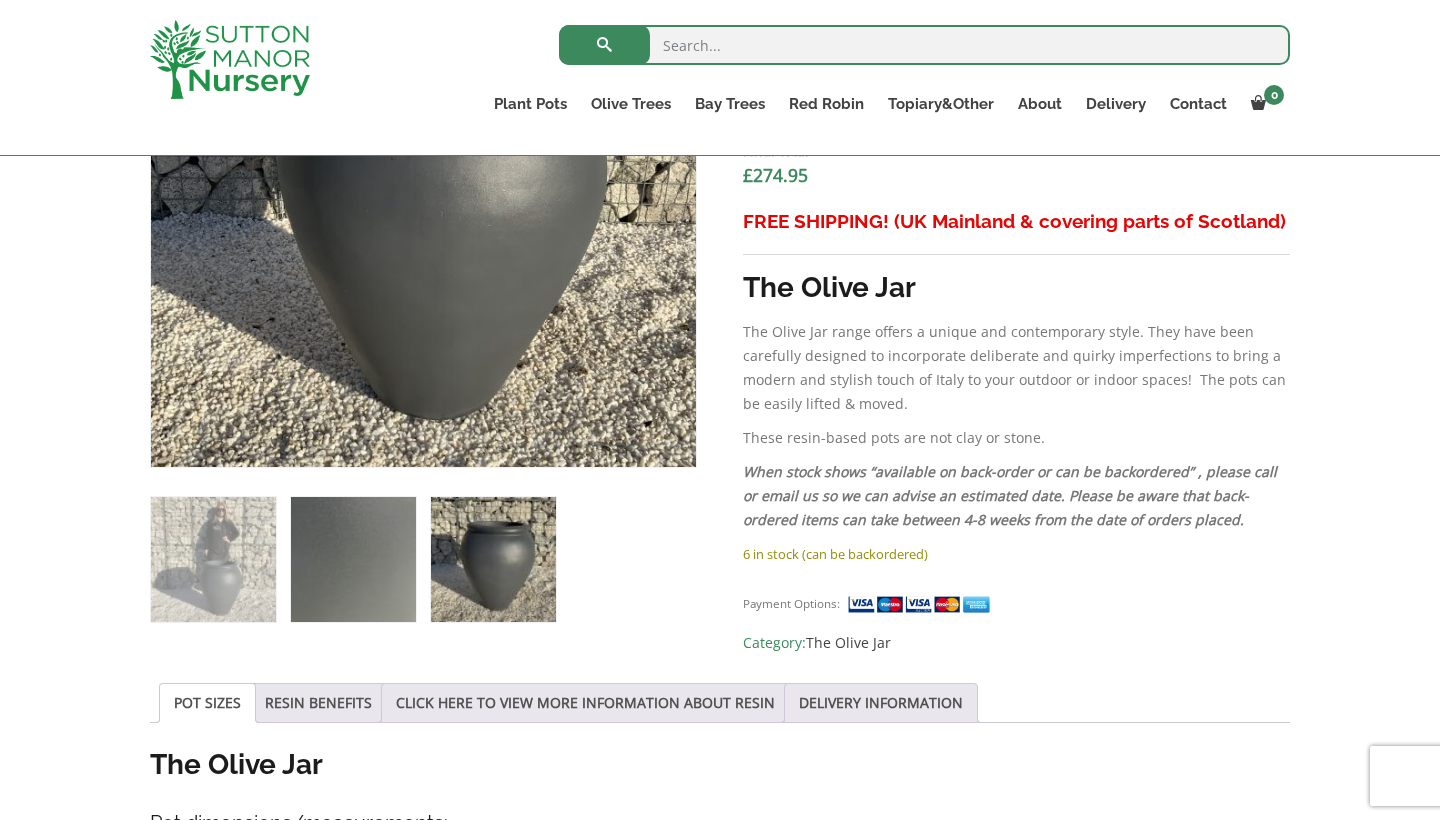 click at bounding box center [353, 559] 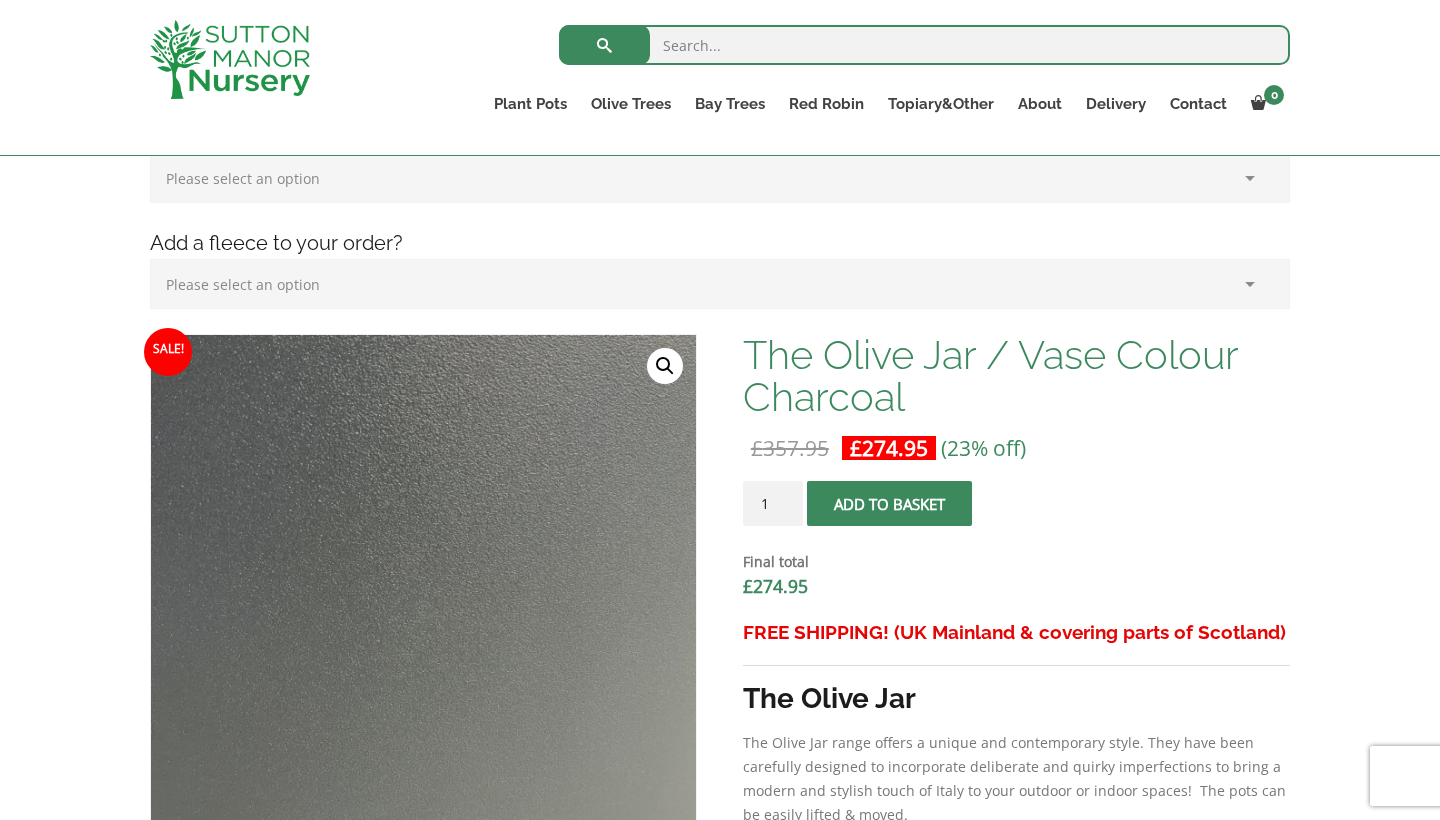 scroll, scrollTop: 459, scrollLeft: 0, axis: vertical 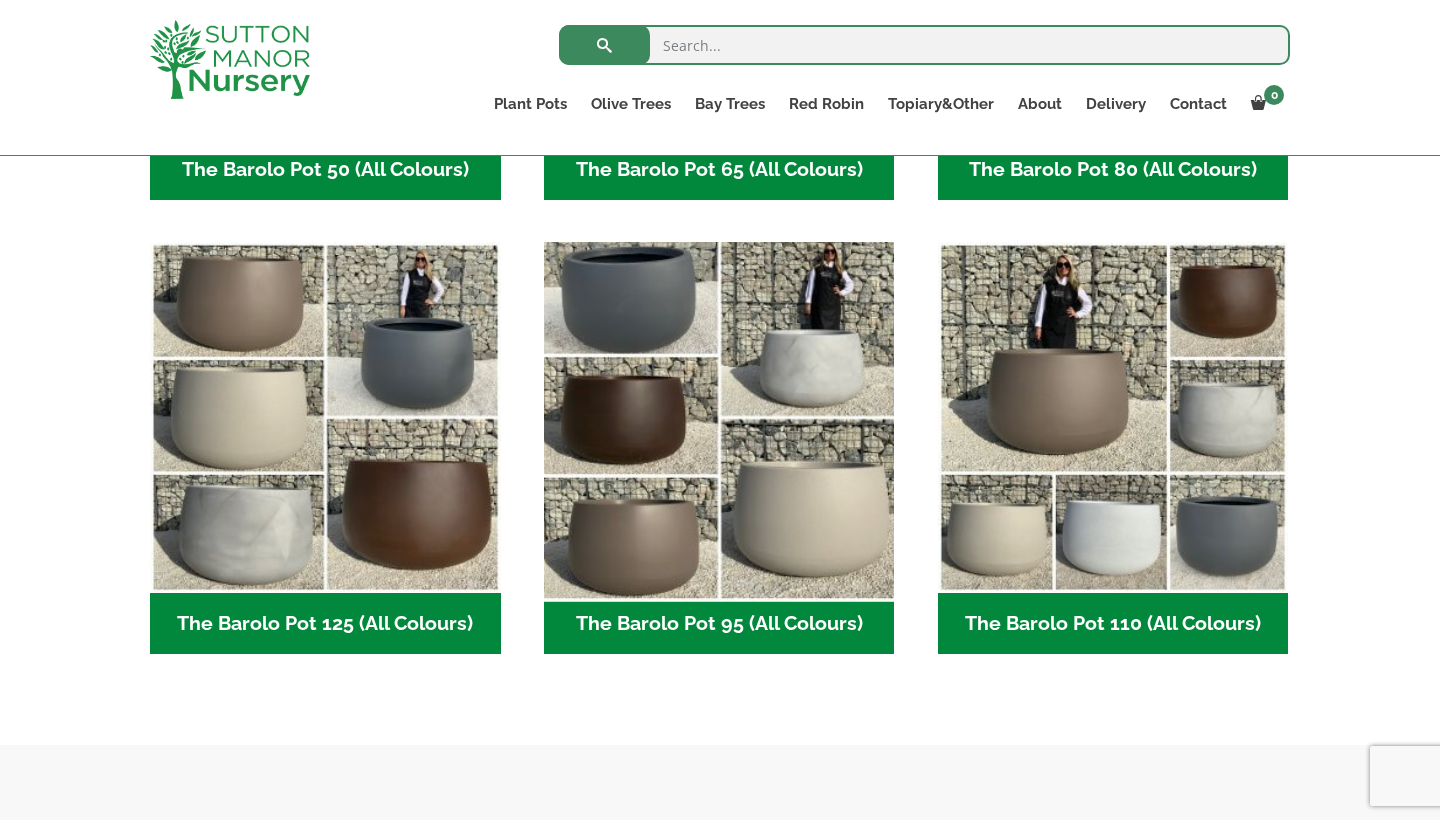 click at bounding box center (719, 418) 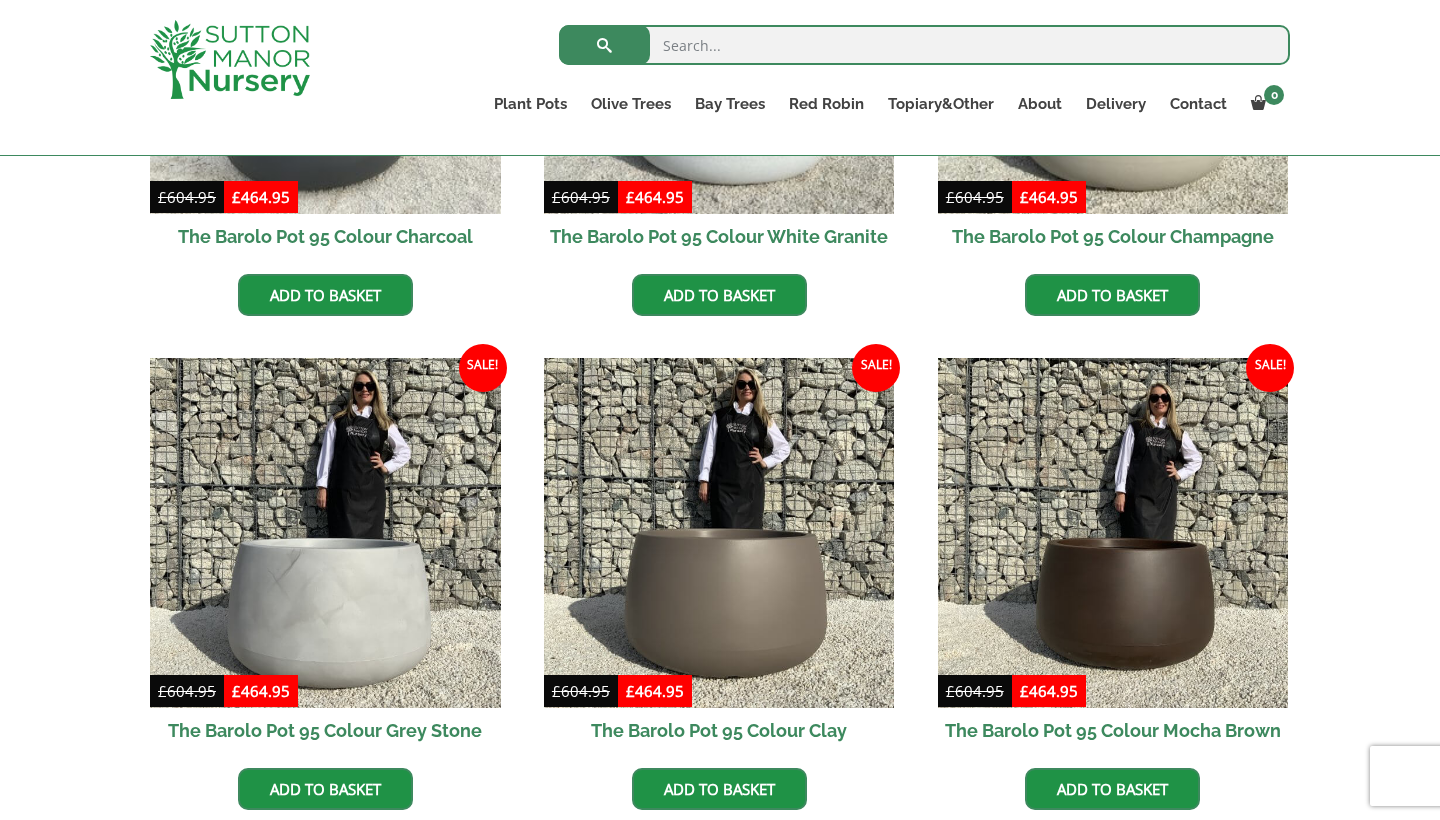 scroll, scrollTop: 801, scrollLeft: 0, axis: vertical 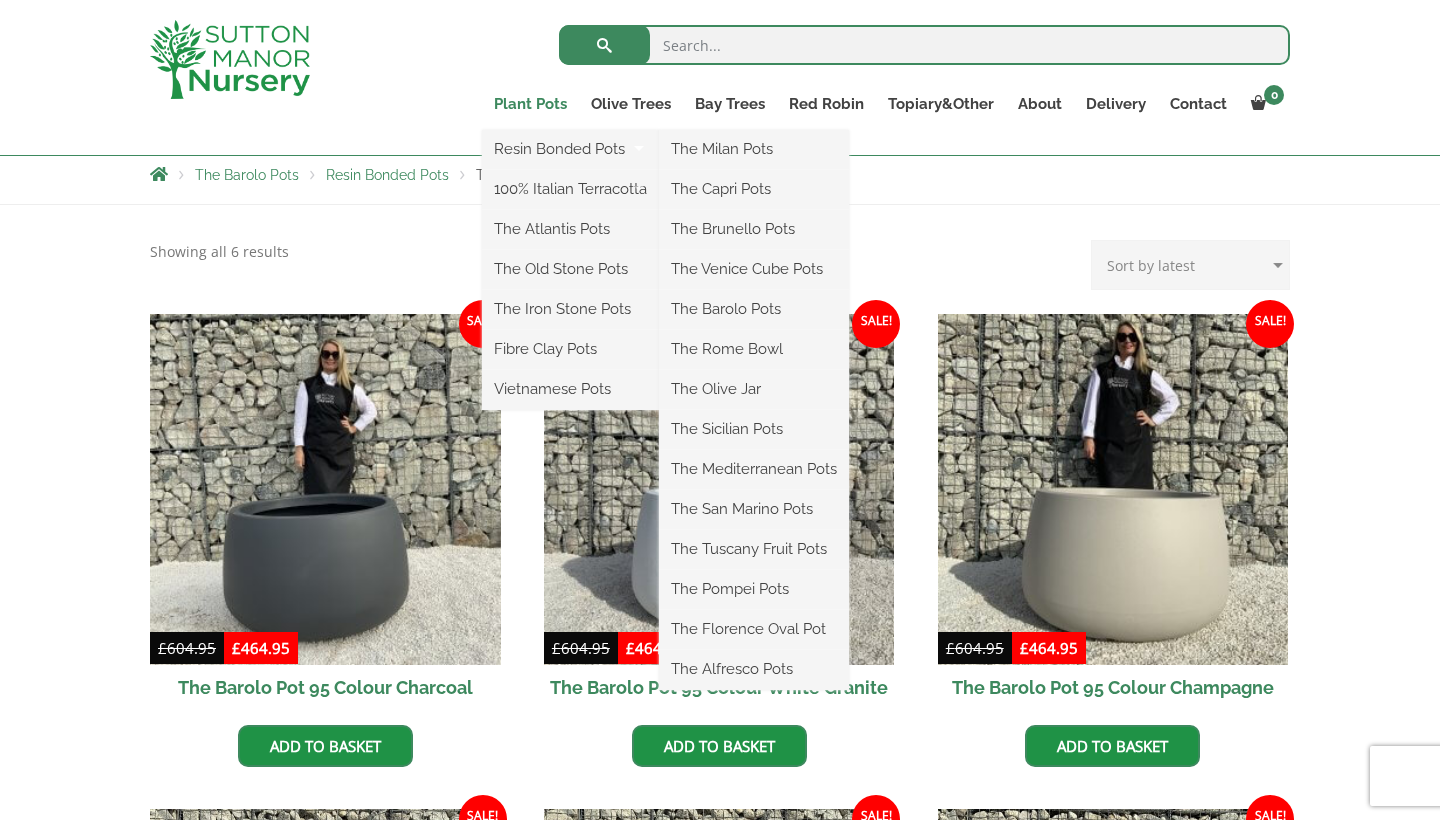 click on "Plant Pots" at bounding box center [530, 104] 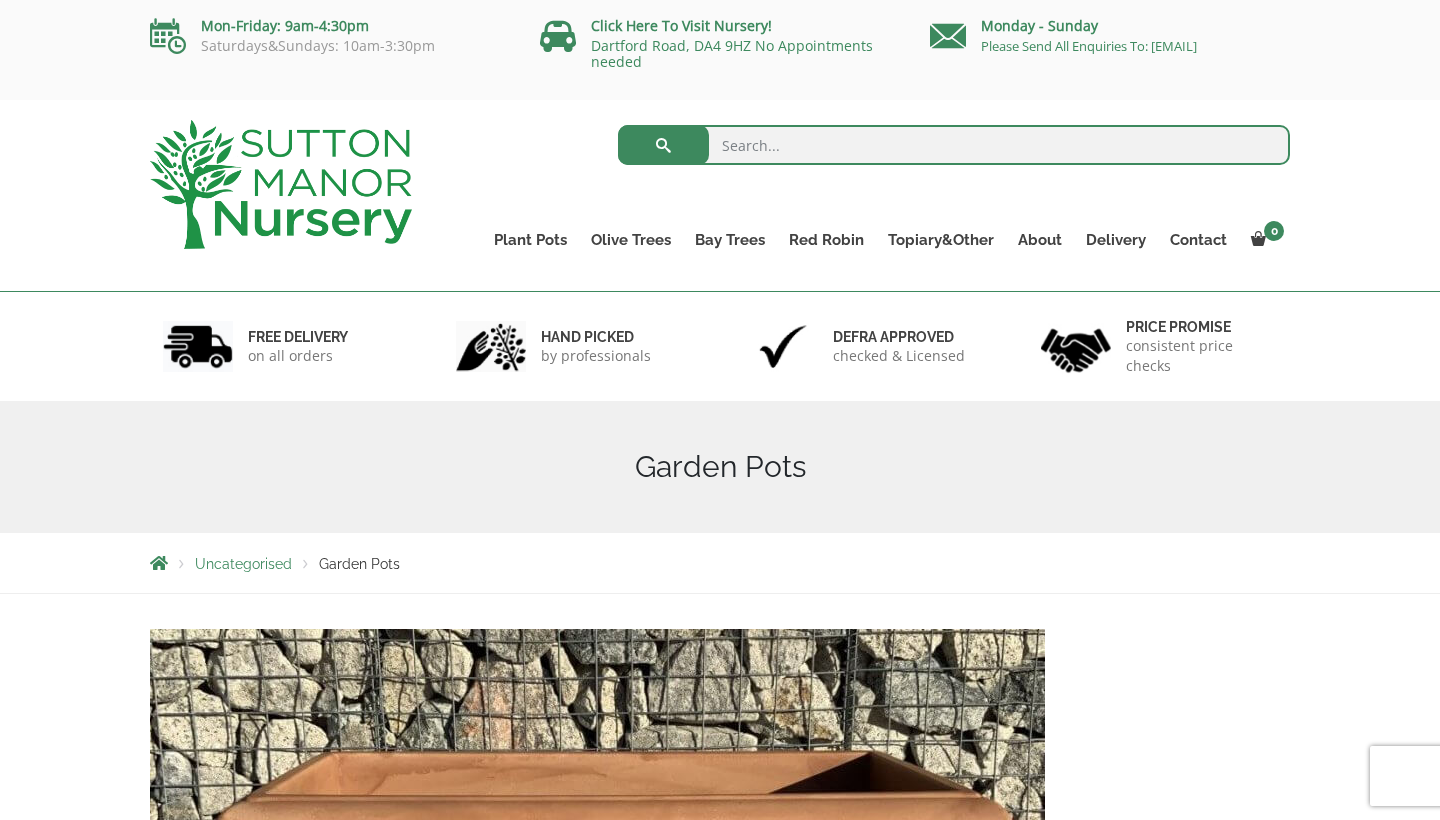 scroll, scrollTop: 0, scrollLeft: 0, axis: both 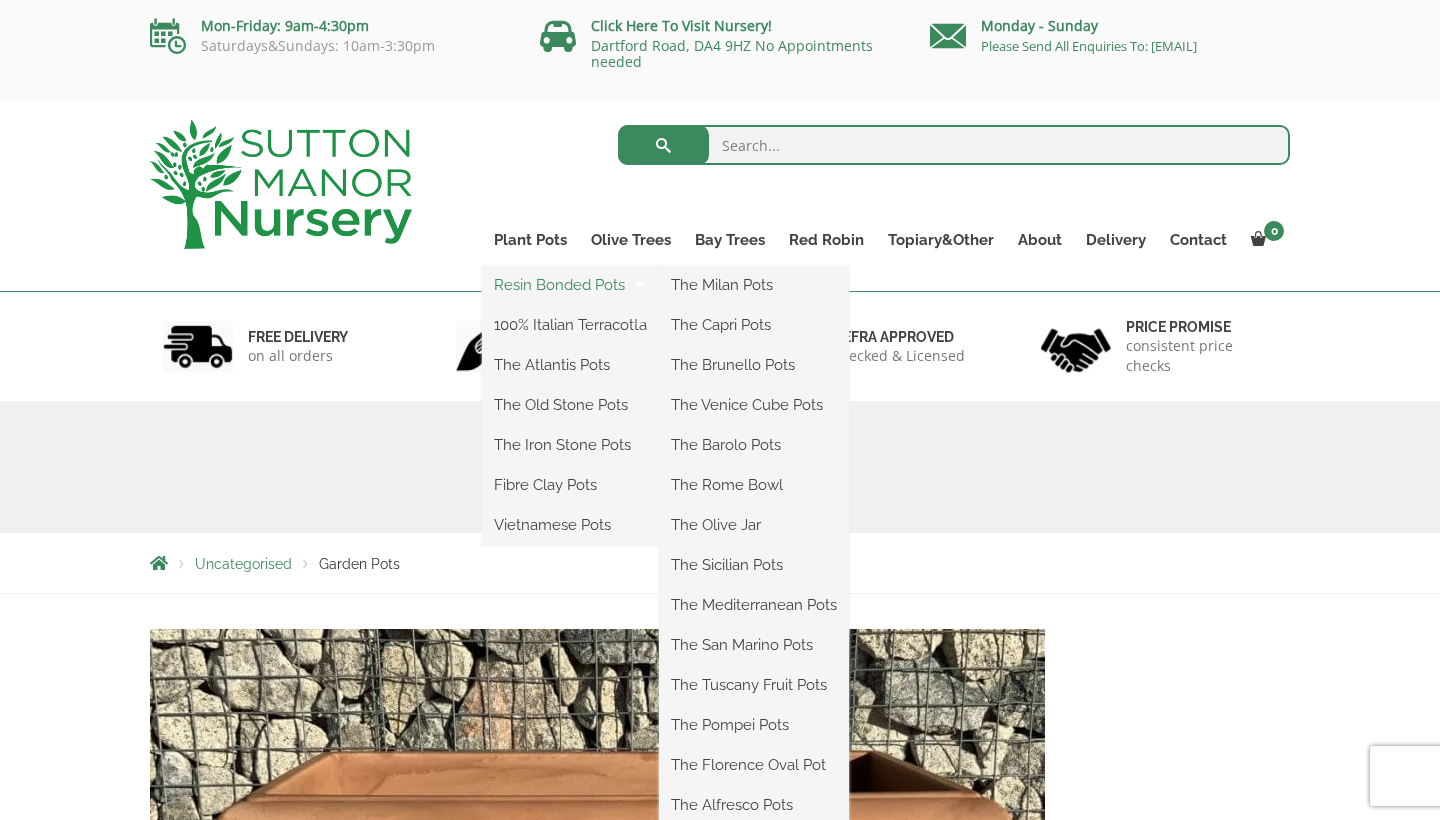 click on "Resin Bonded Pots" at bounding box center [570, 285] 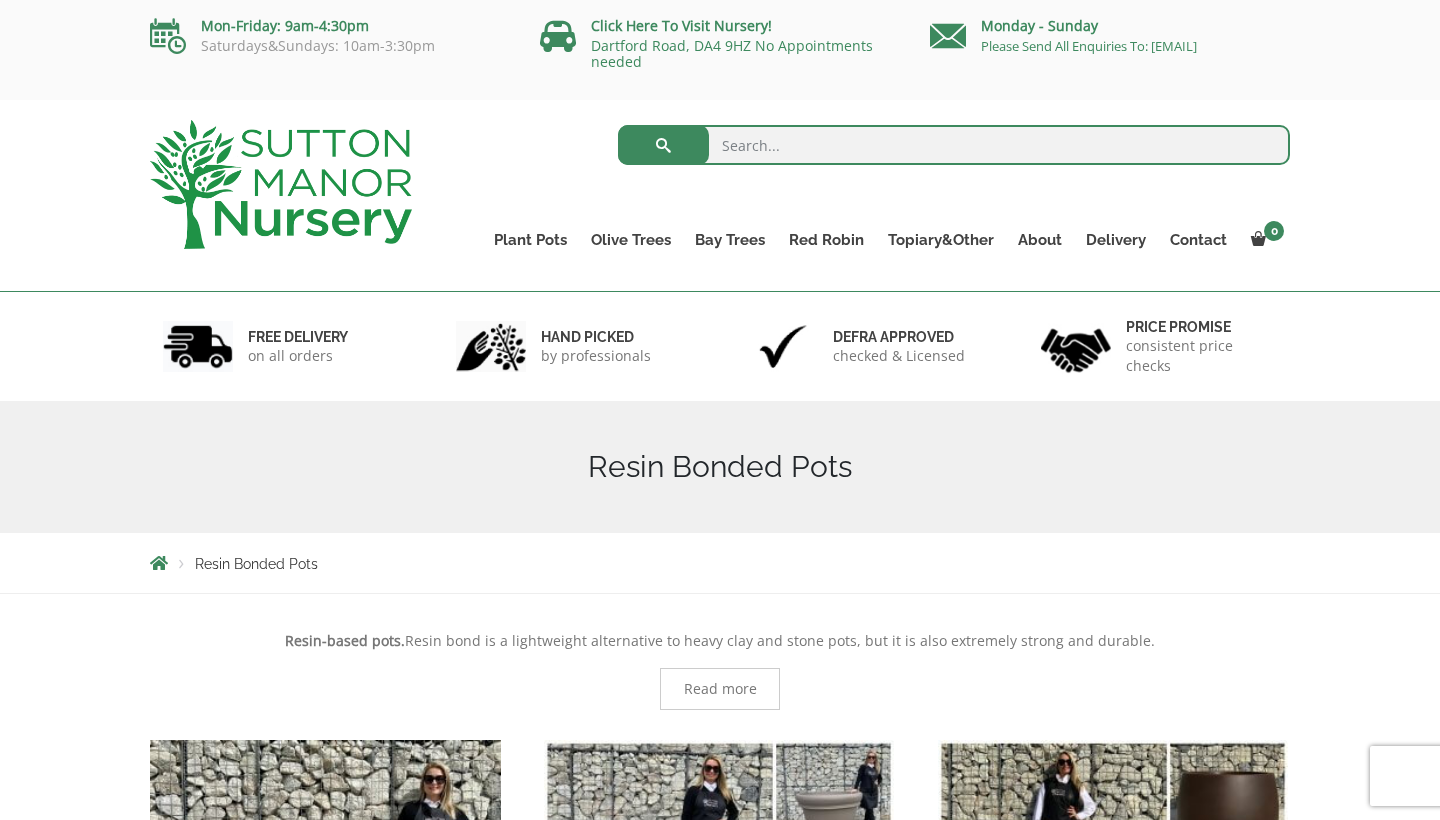 scroll, scrollTop: 0, scrollLeft: 0, axis: both 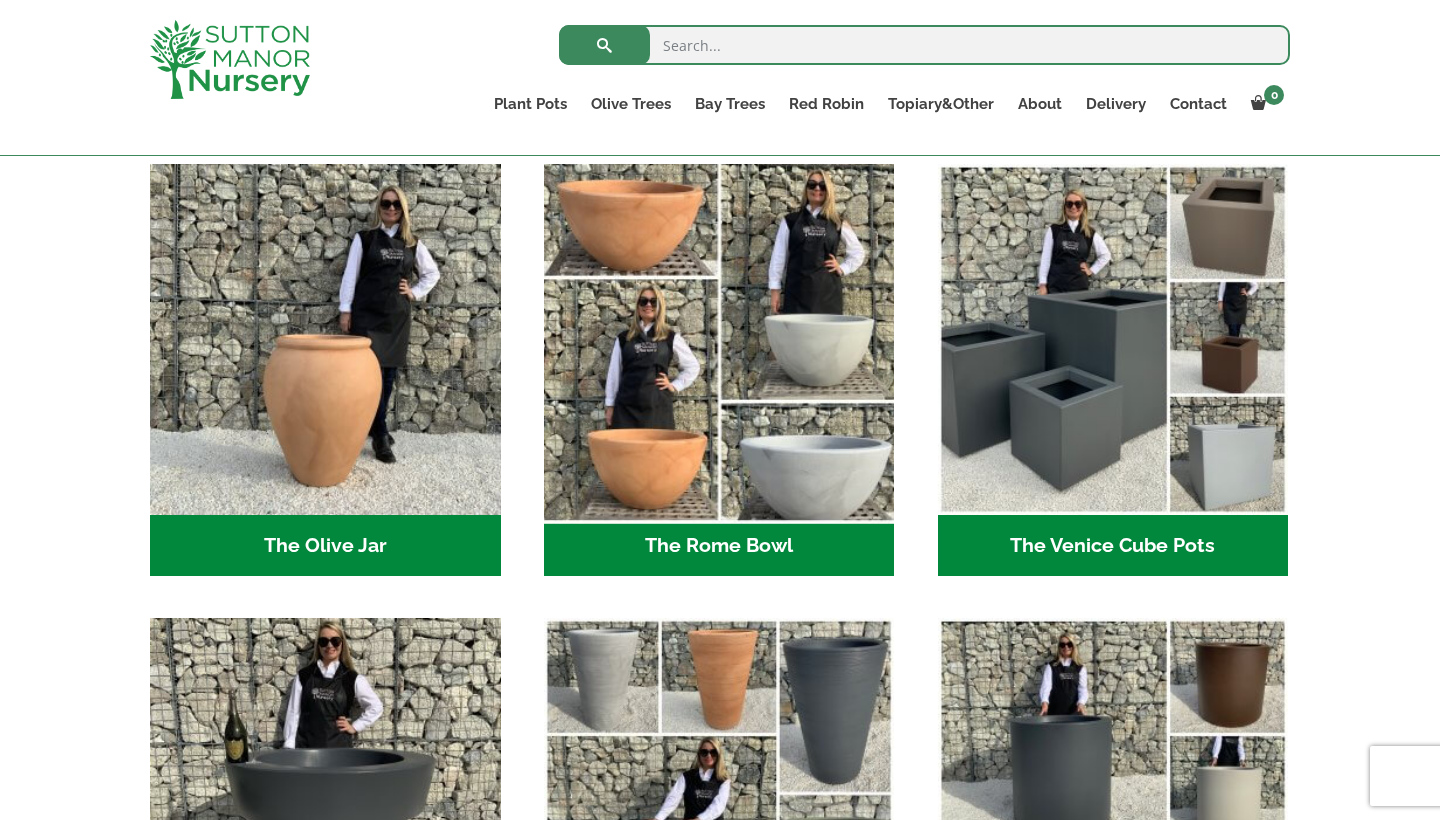 click at bounding box center (719, 340) 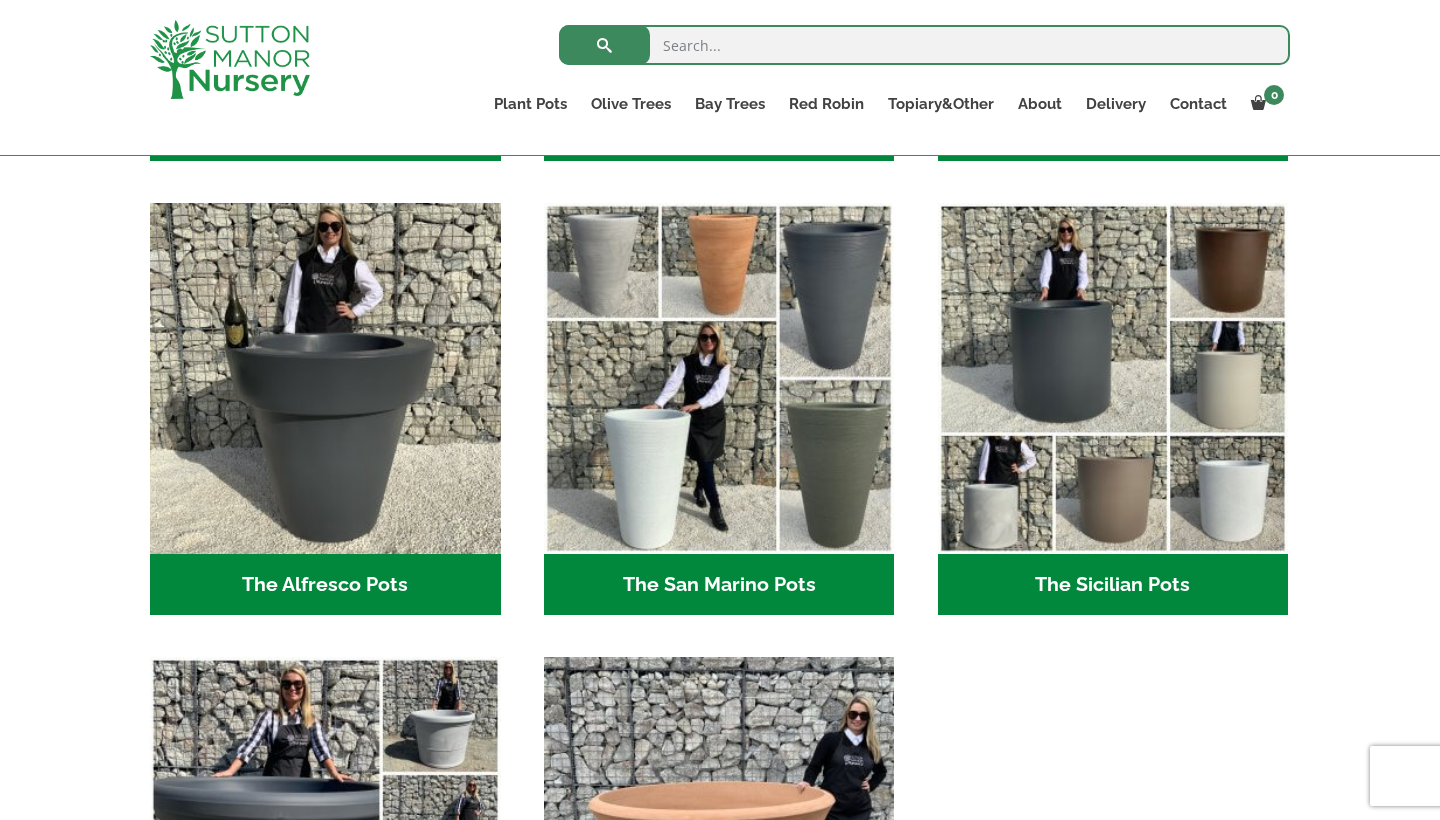 scroll, scrollTop: 2315, scrollLeft: 0, axis: vertical 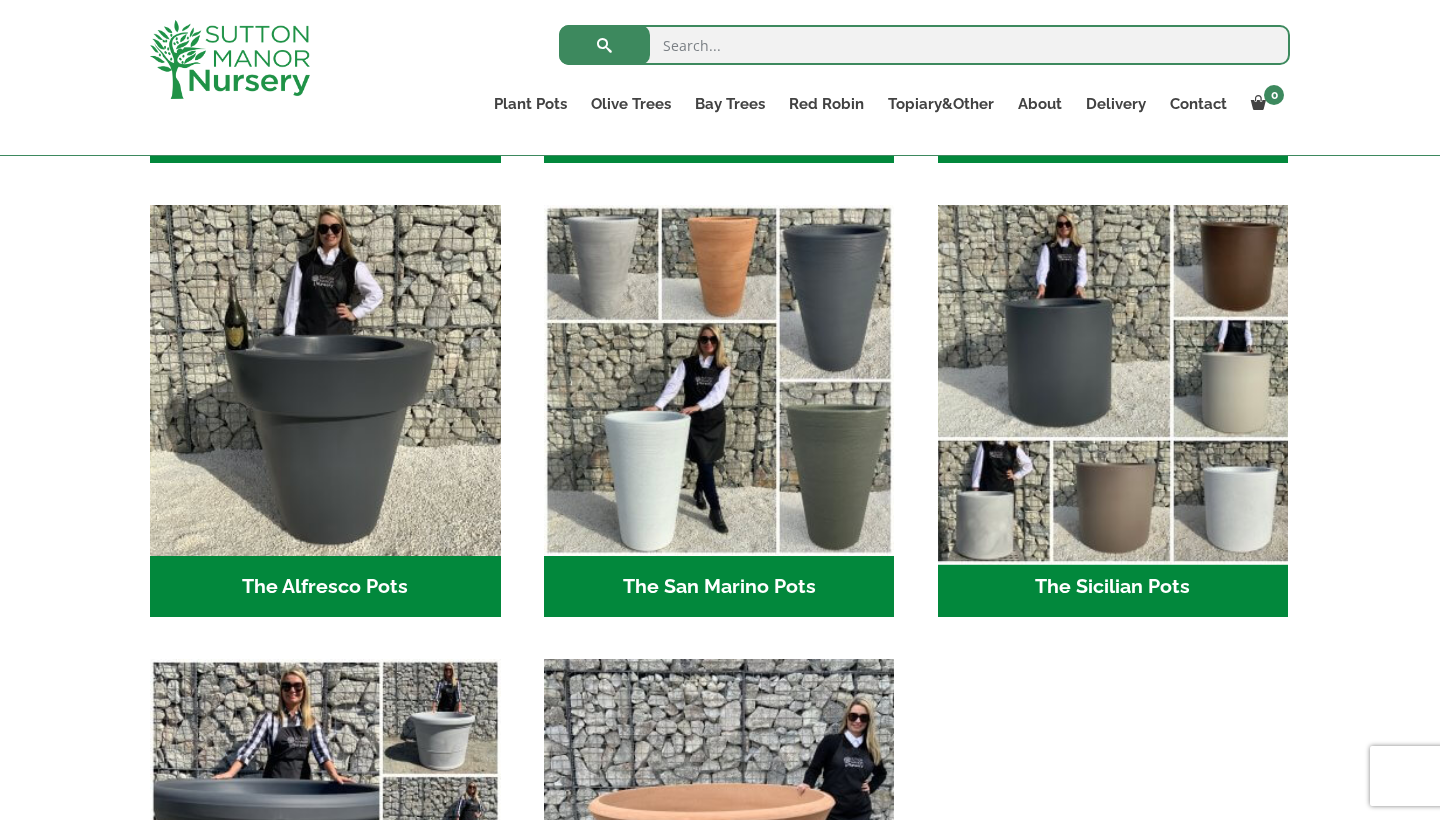 click at bounding box center [1113, 381] 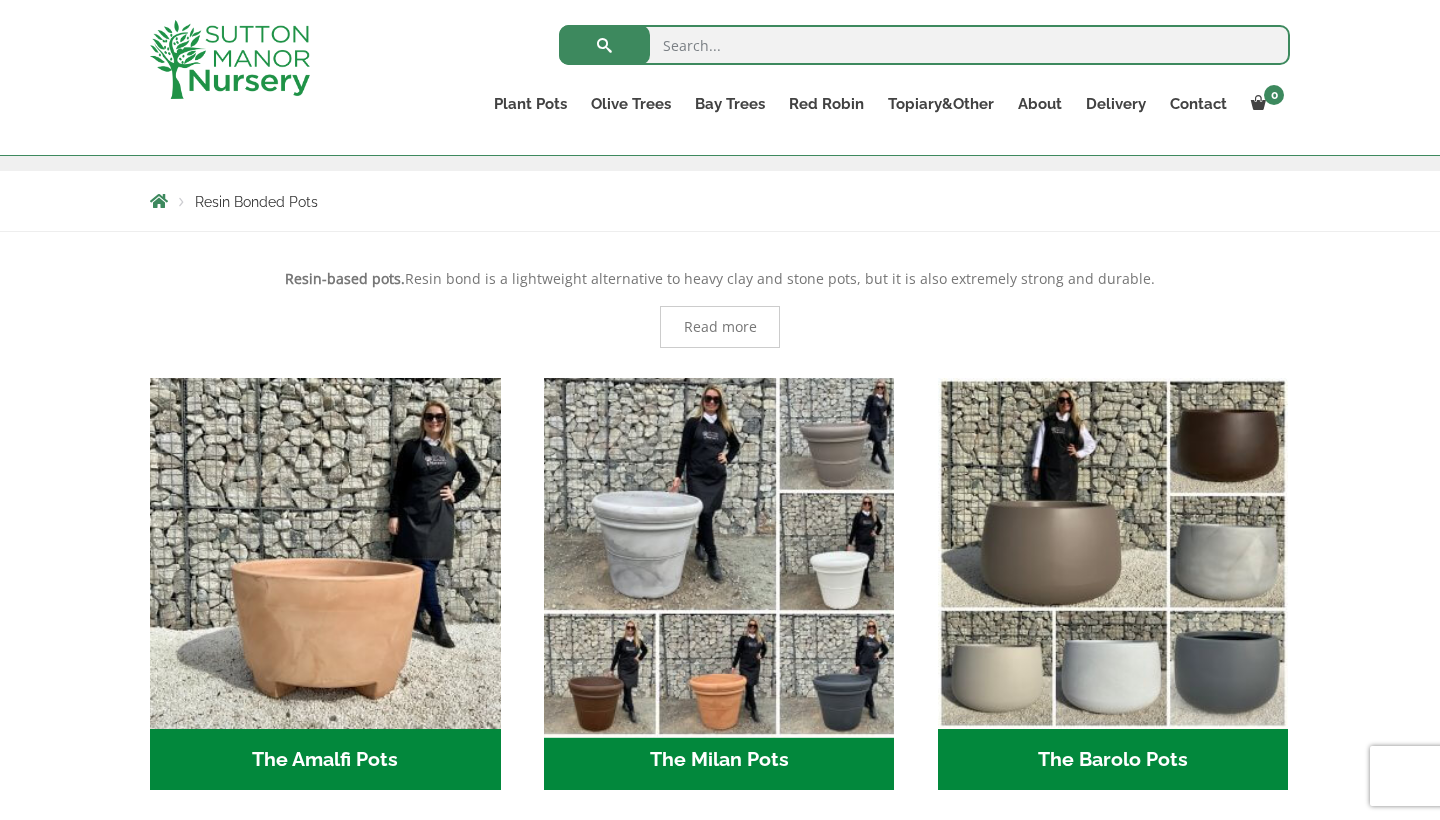 scroll, scrollTop: 324, scrollLeft: 0, axis: vertical 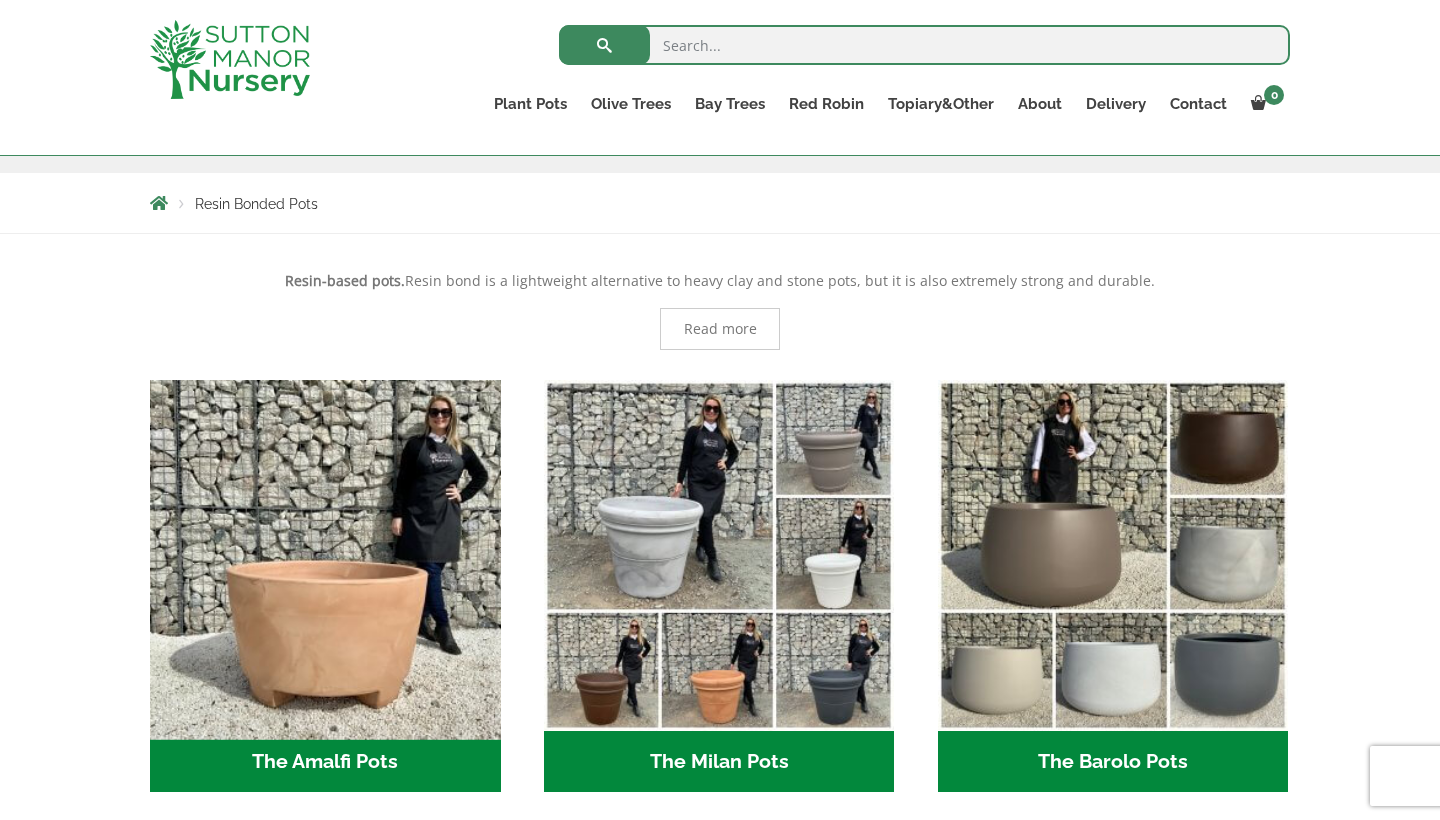 click at bounding box center [325, 555] 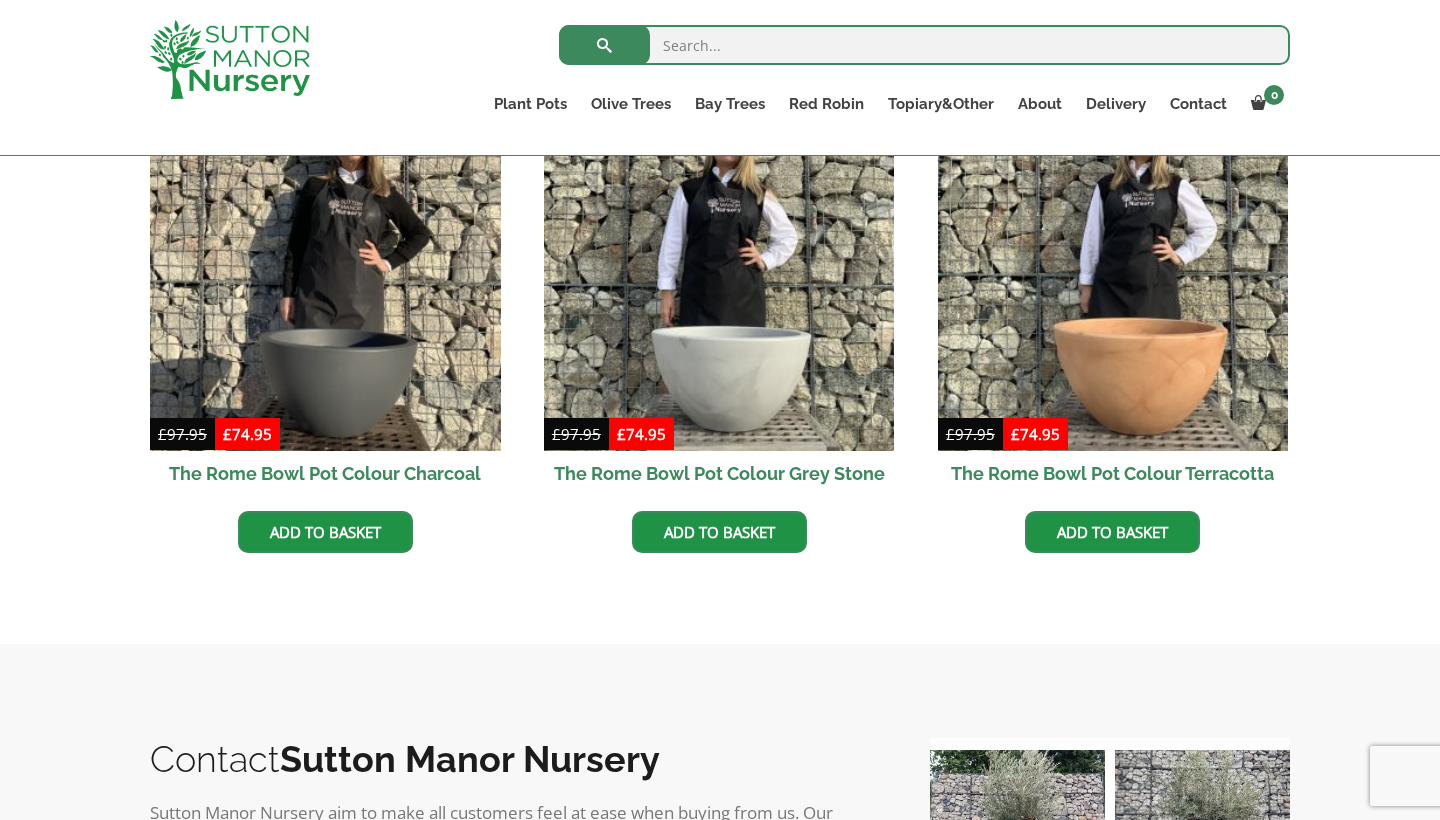 scroll, scrollTop: 726, scrollLeft: 0, axis: vertical 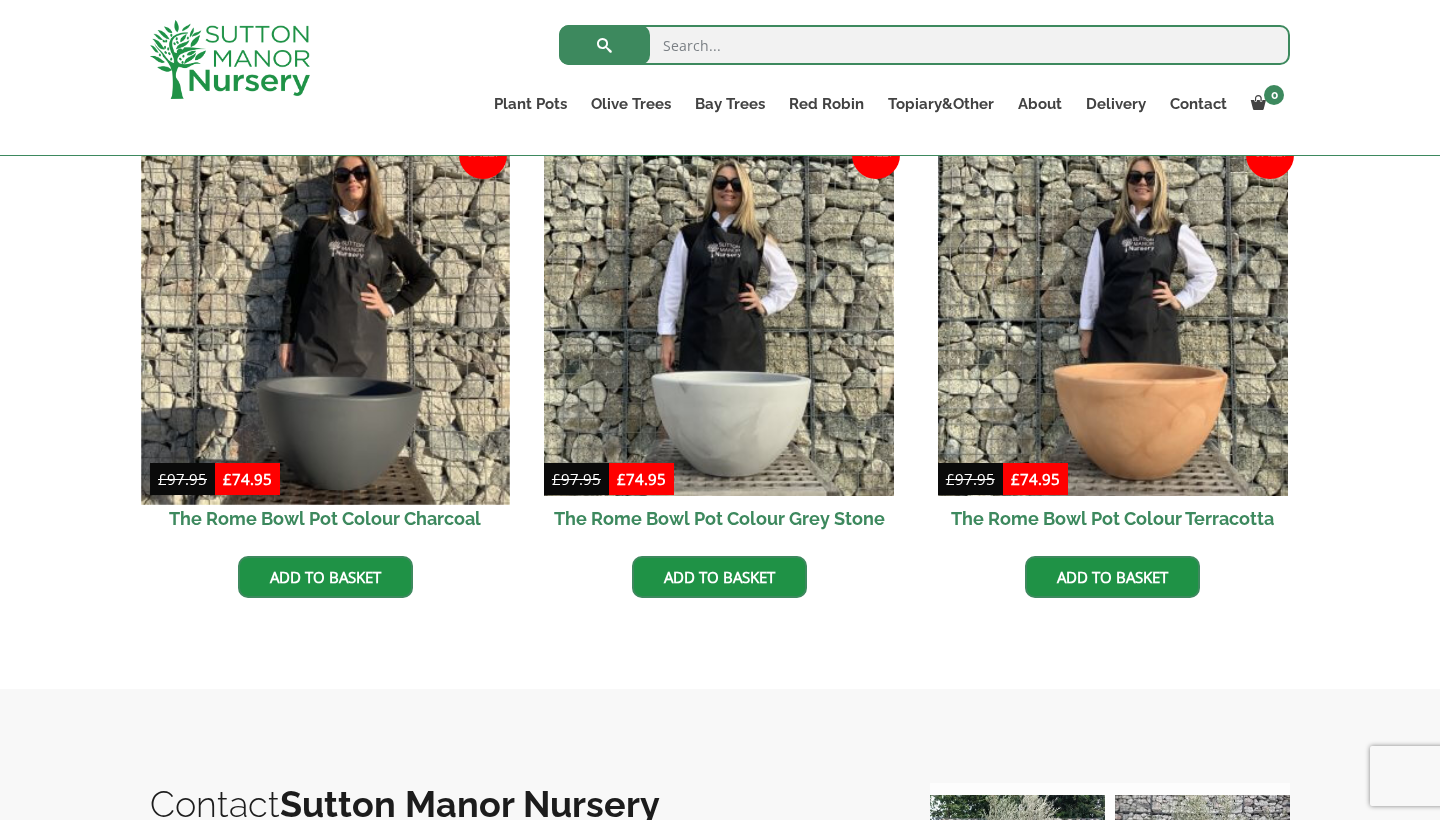 click at bounding box center (325, 320) 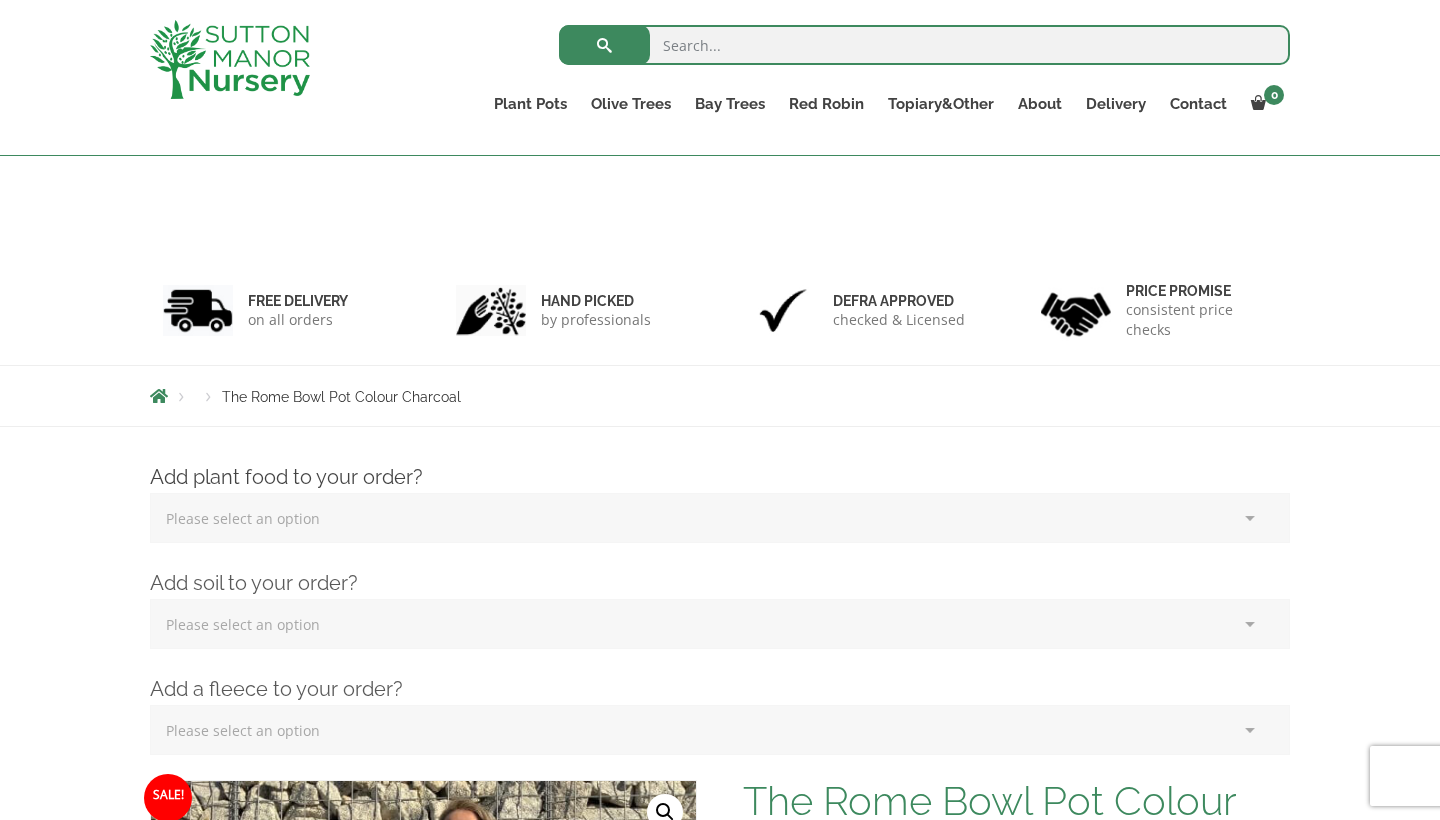 scroll, scrollTop: 269, scrollLeft: 0, axis: vertical 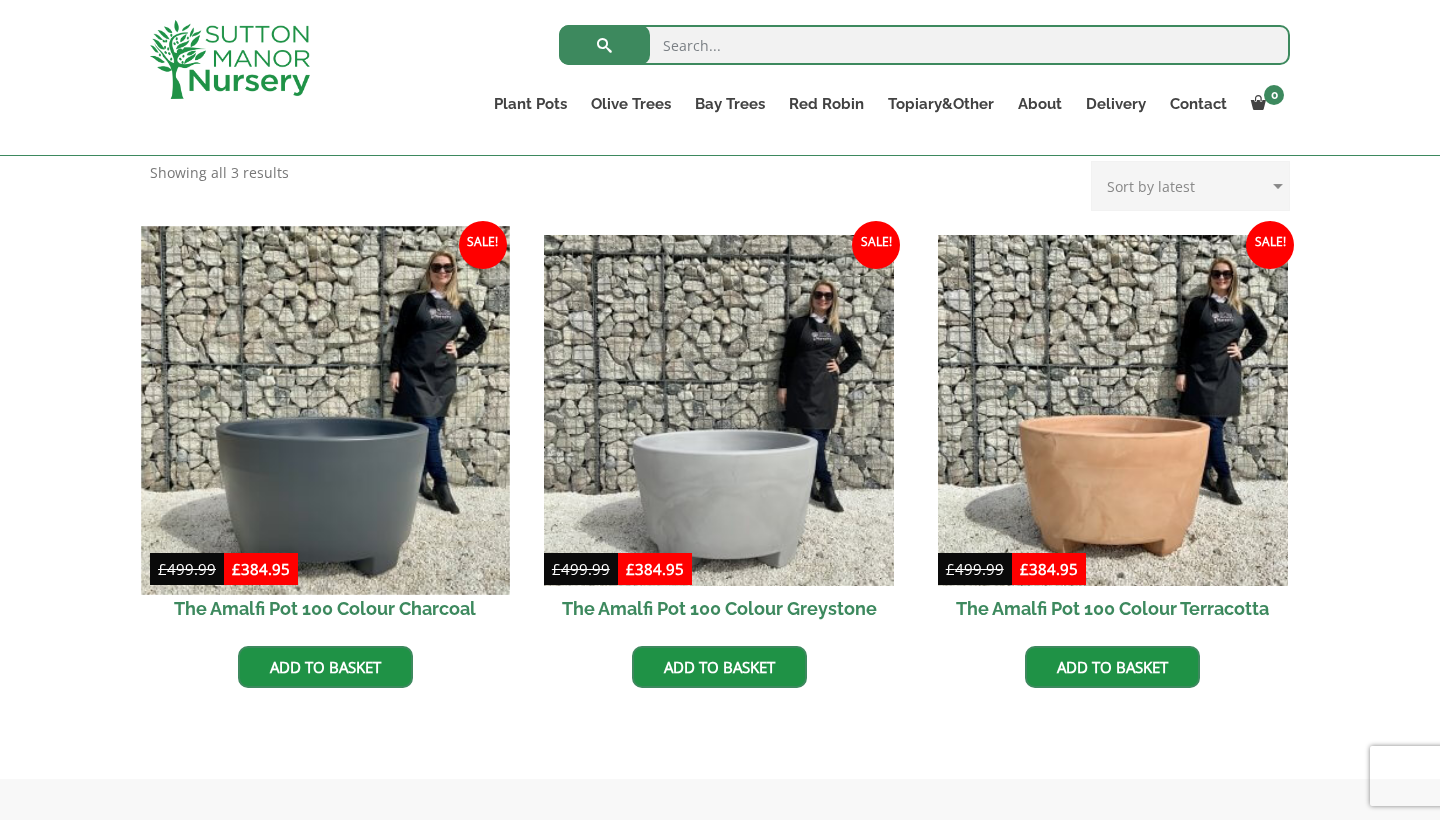 click at bounding box center [325, 410] 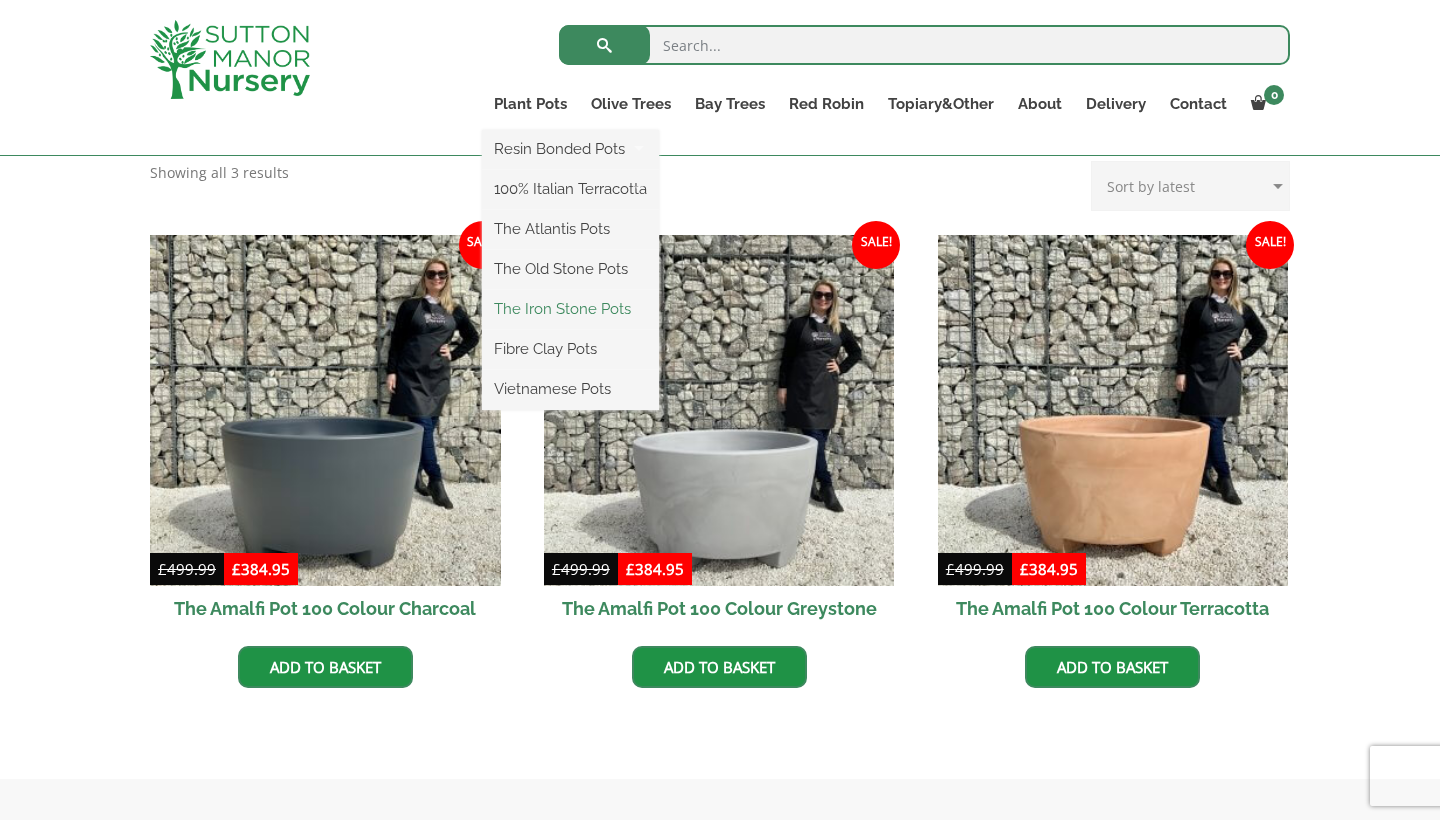 click on "The Iron Stone Pots" at bounding box center (570, 309) 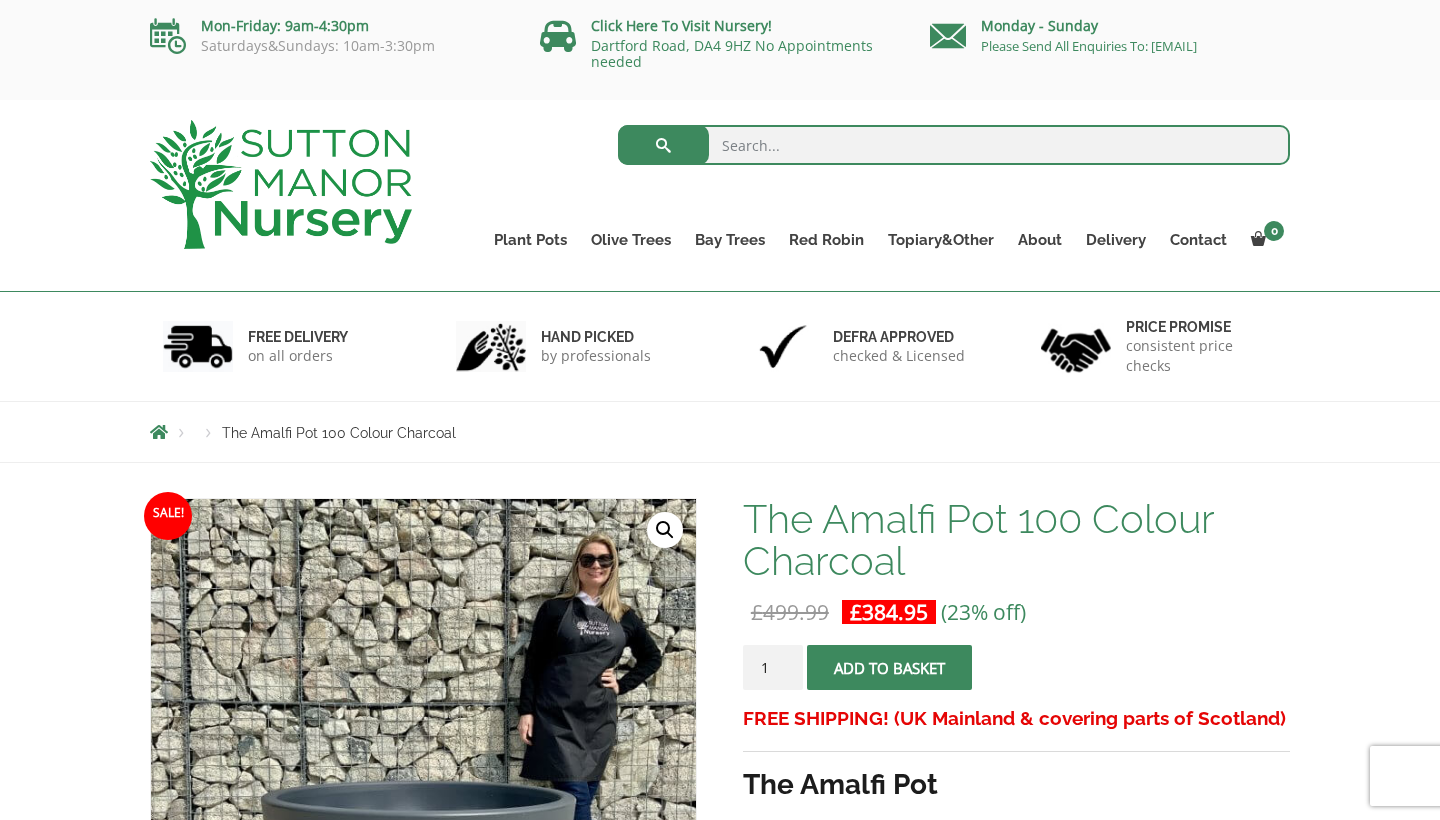 scroll, scrollTop: 0, scrollLeft: 0, axis: both 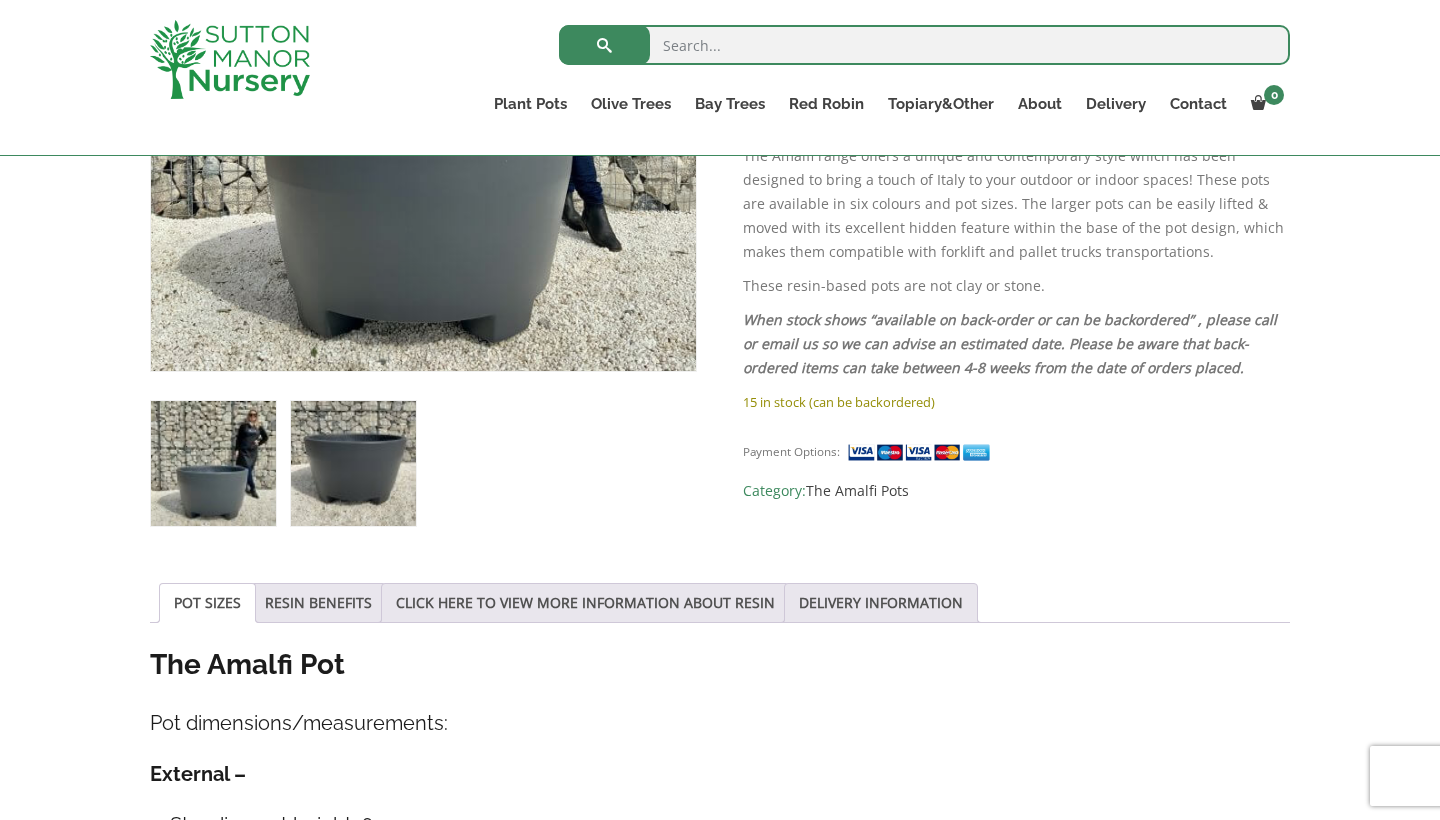 click at bounding box center (353, 463) 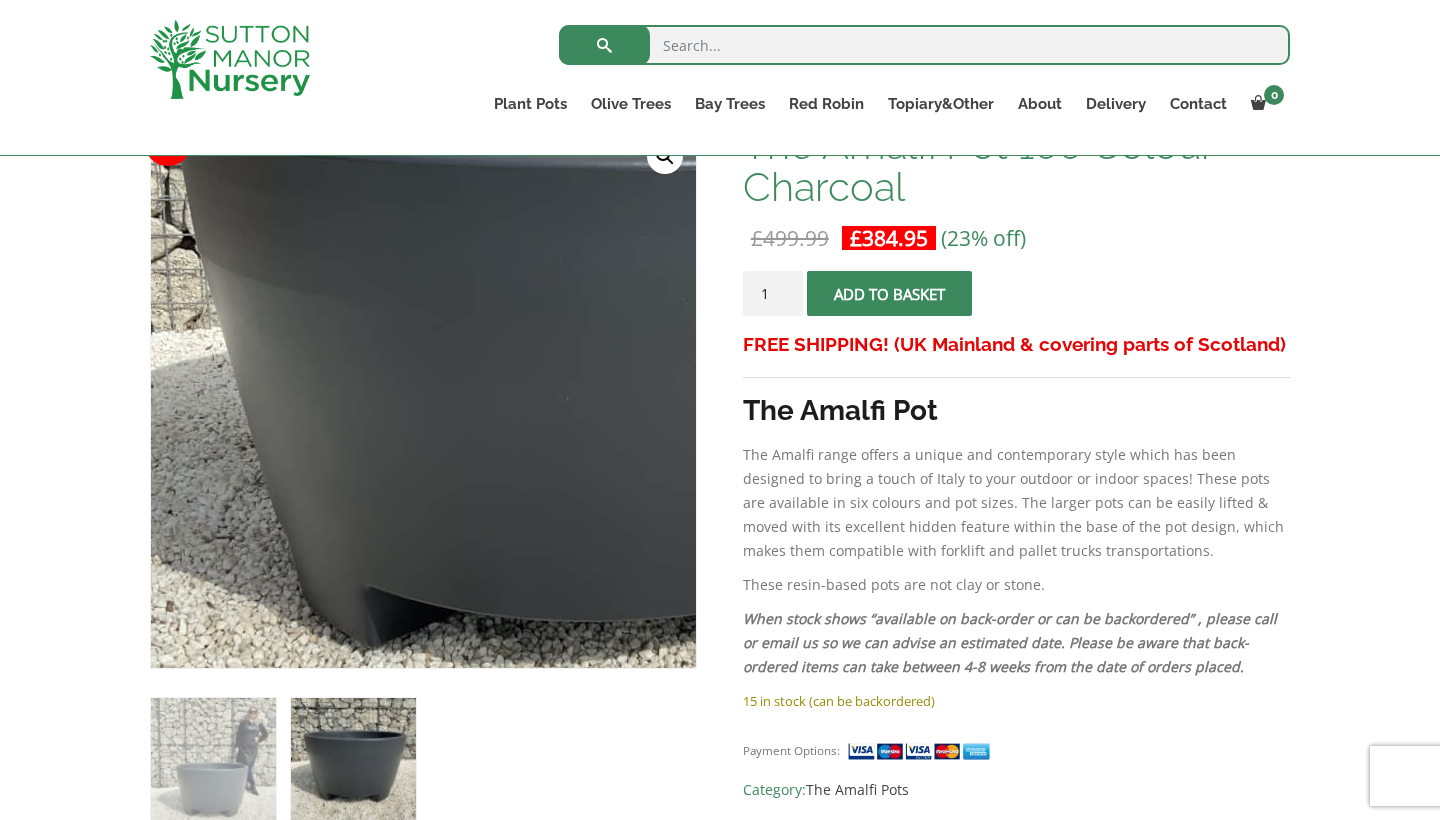 scroll, scrollTop: 337, scrollLeft: 0, axis: vertical 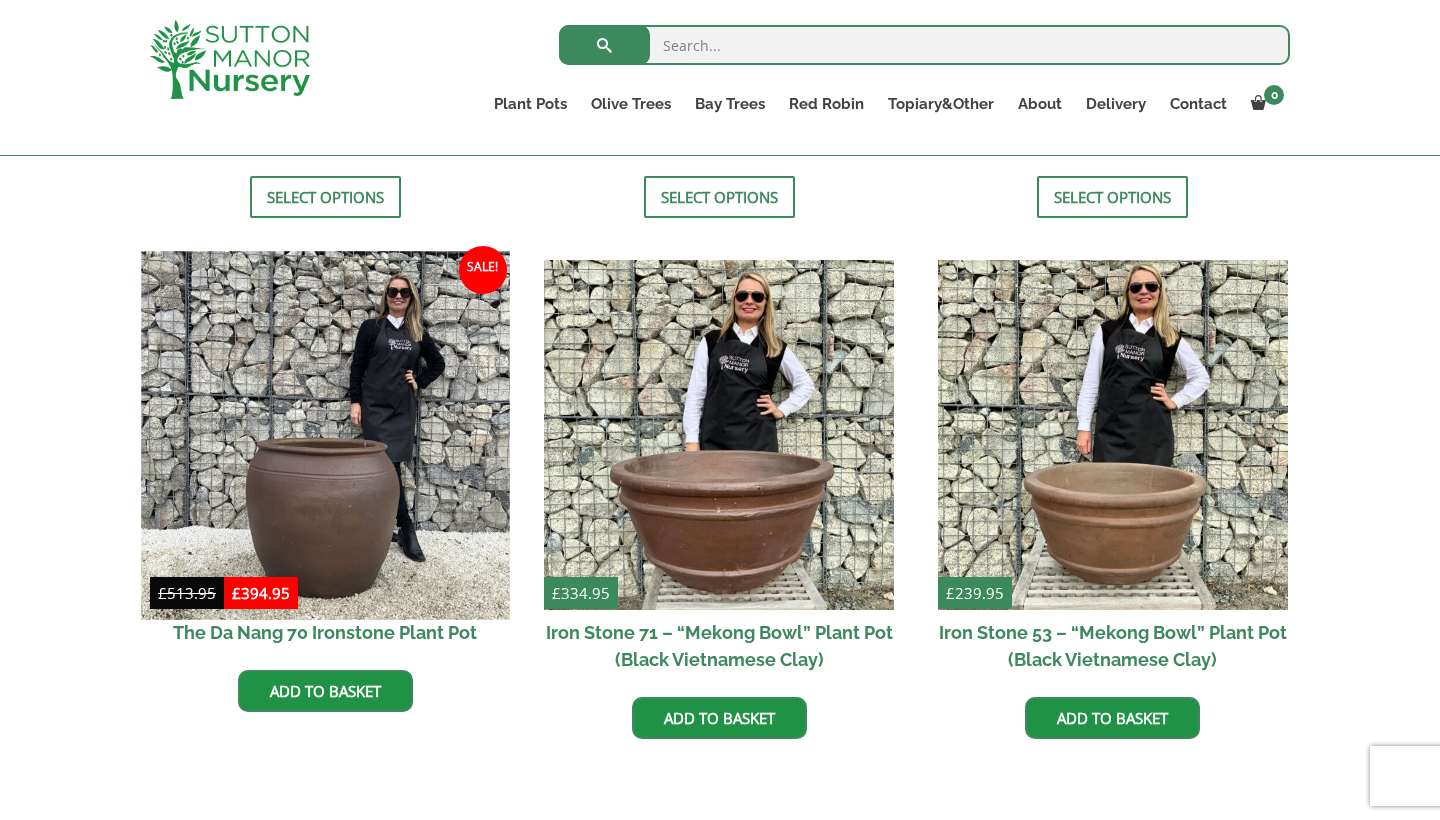 click at bounding box center (325, 435) 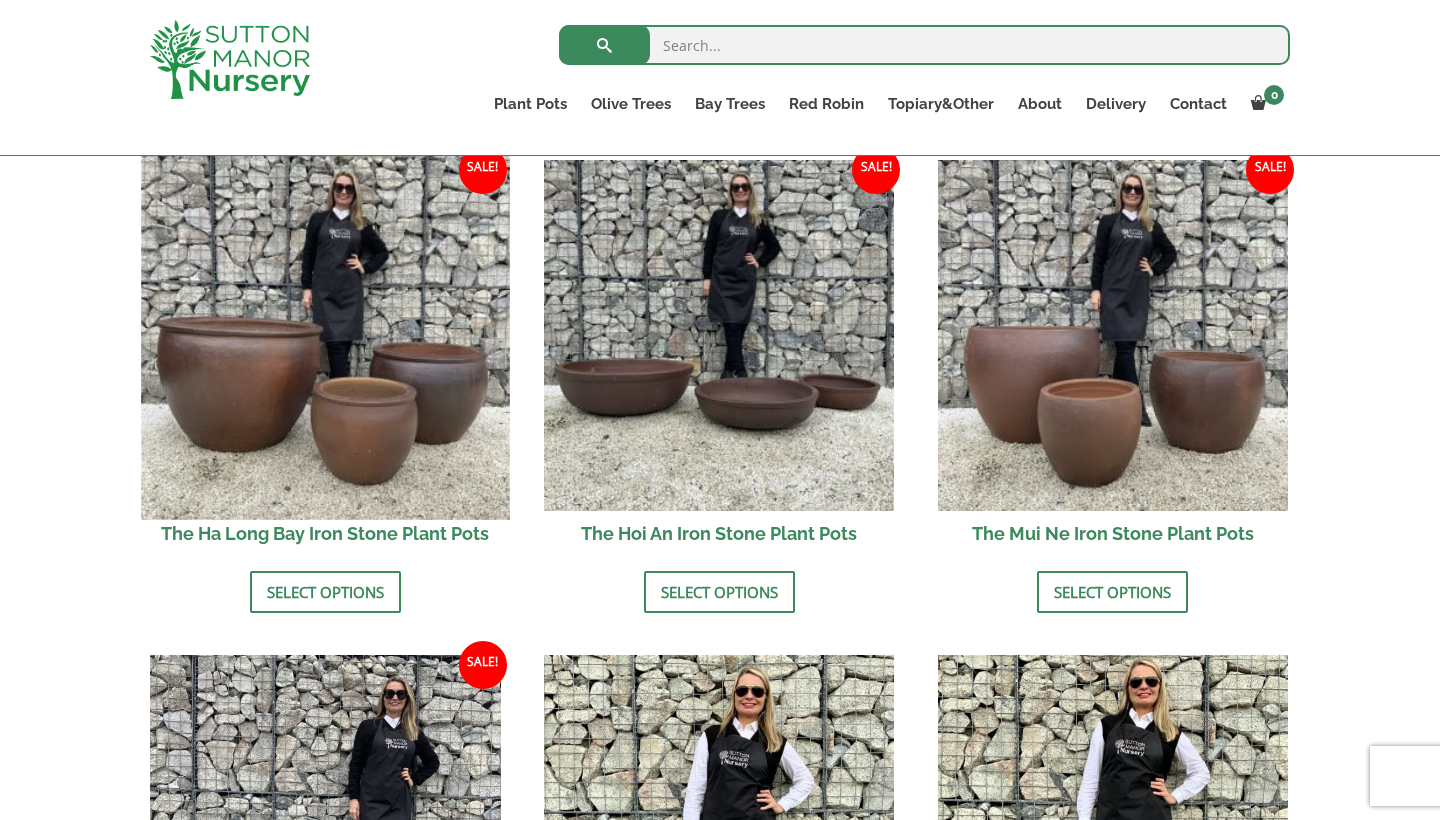 scroll, scrollTop: 716, scrollLeft: 0, axis: vertical 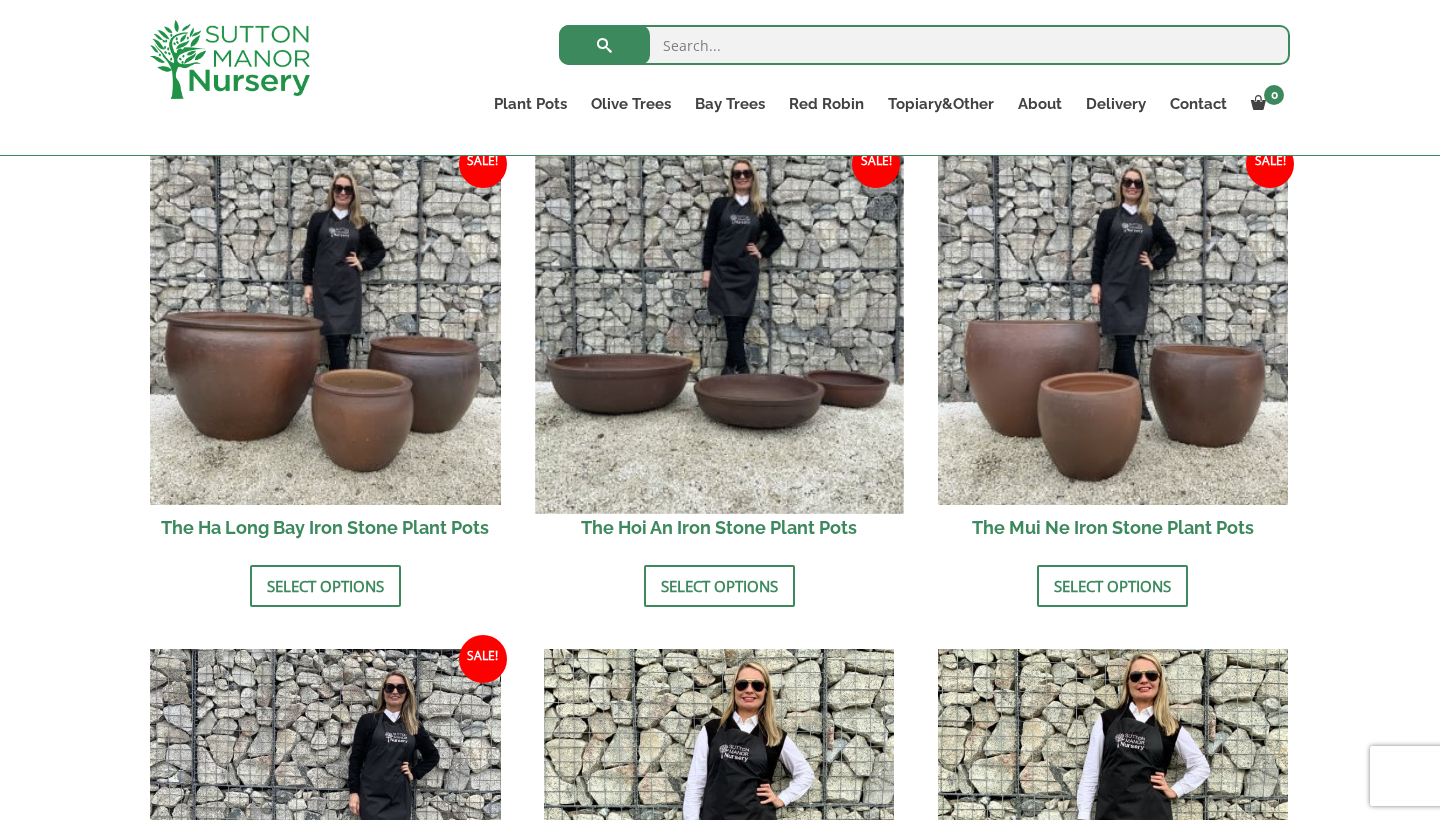 click at bounding box center [719, 329] 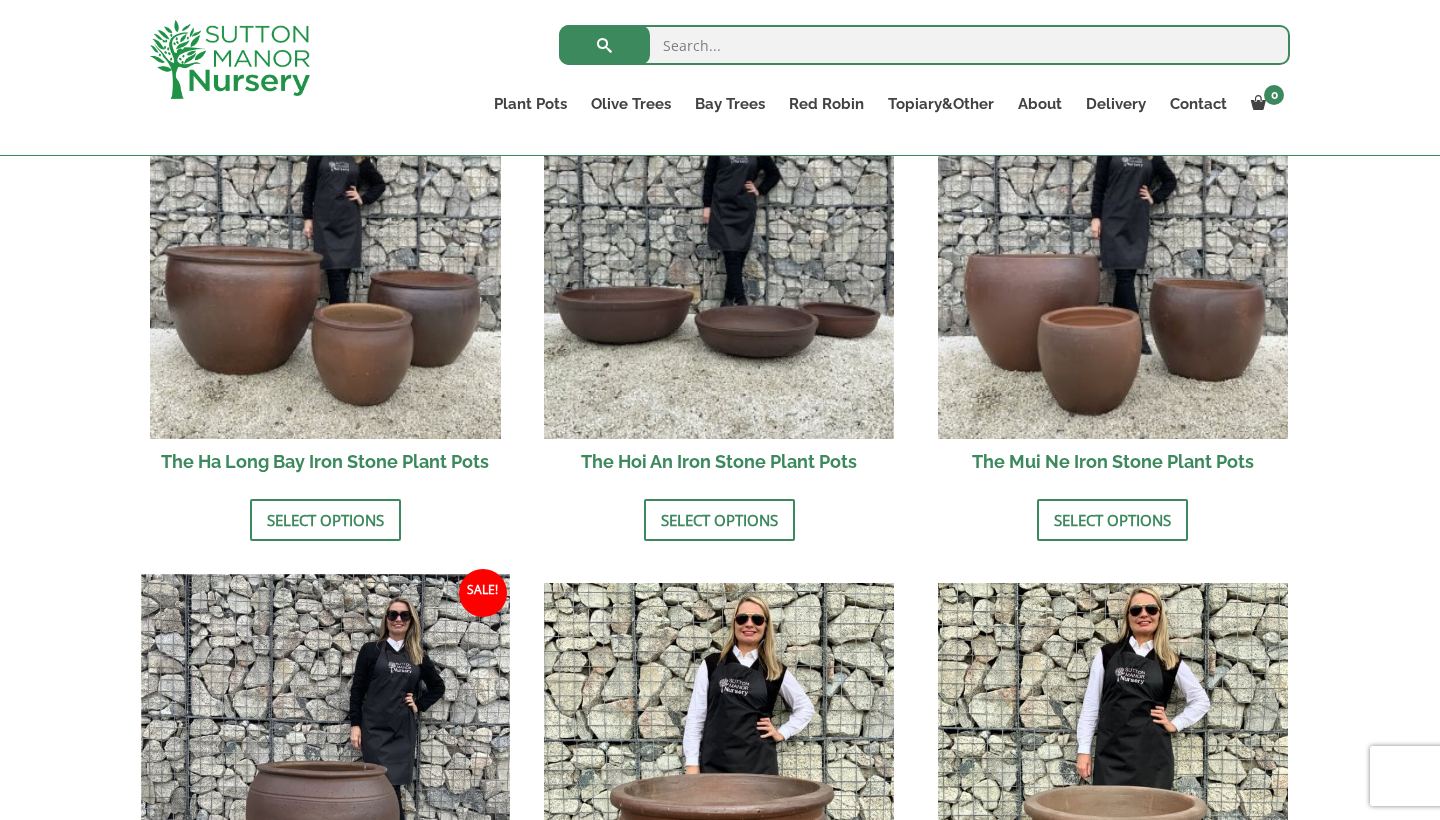 scroll, scrollTop: 754, scrollLeft: 0, axis: vertical 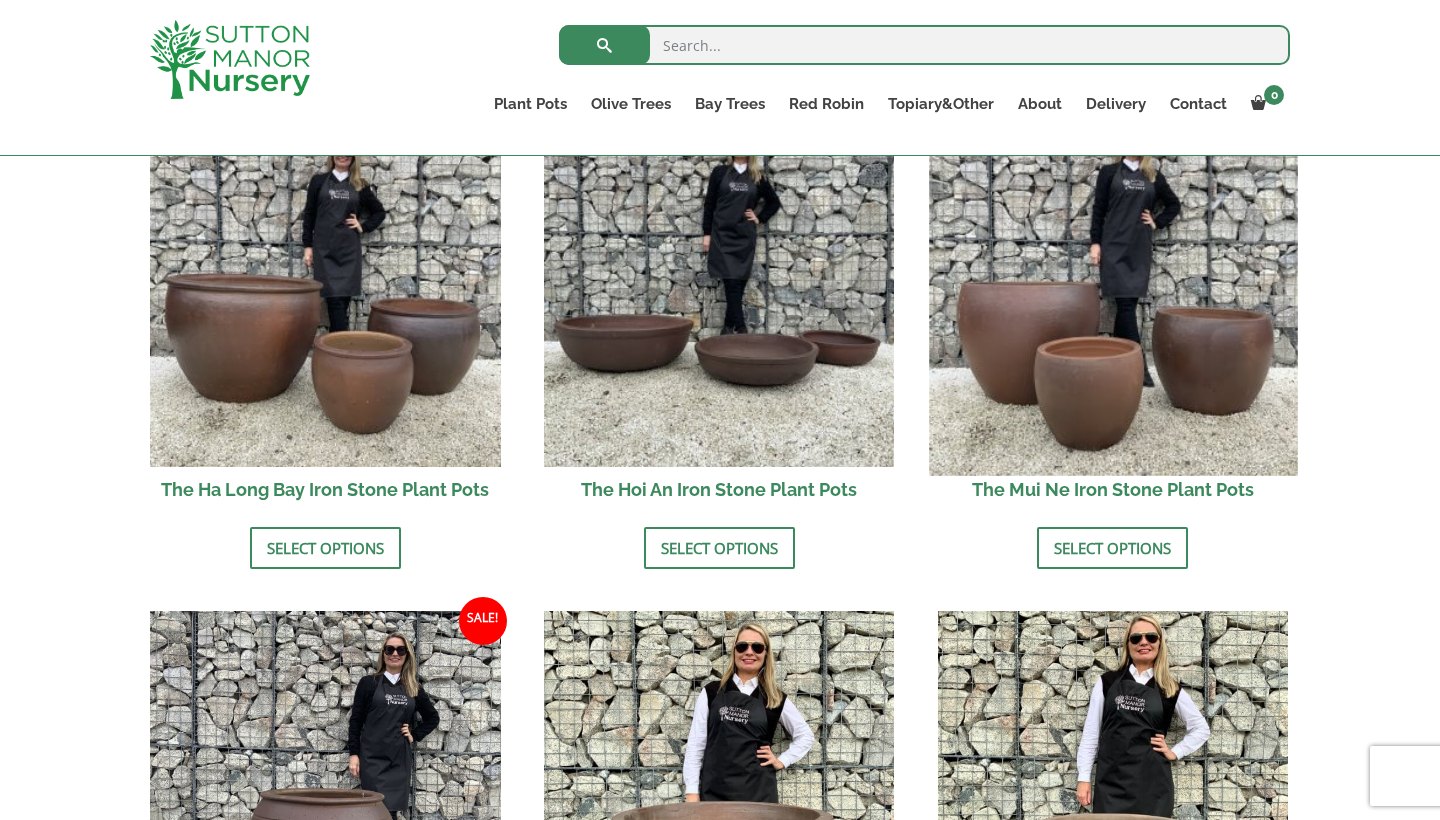 click at bounding box center [1113, 291] 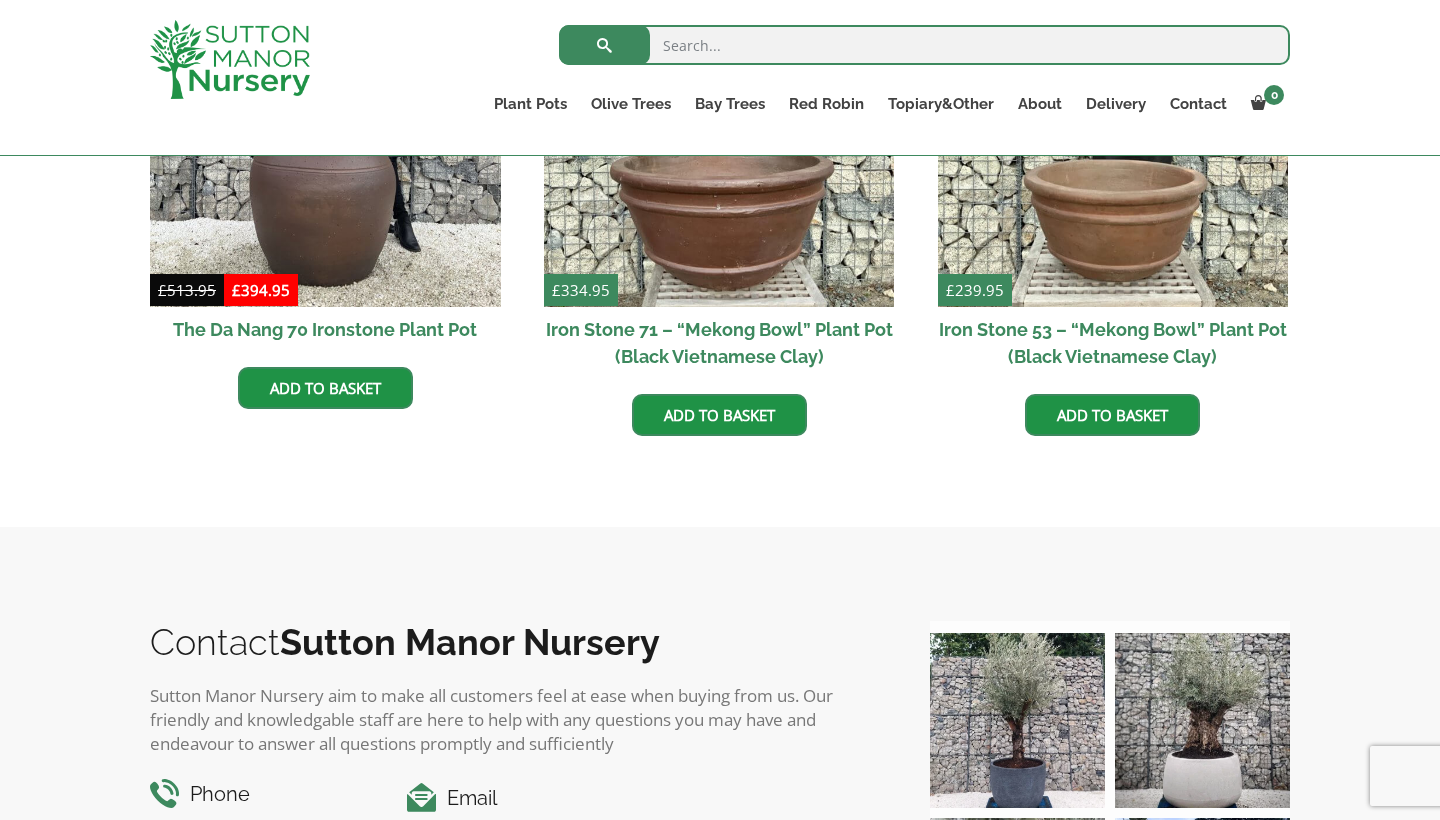 scroll, scrollTop: 1398, scrollLeft: 0, axis: vertical 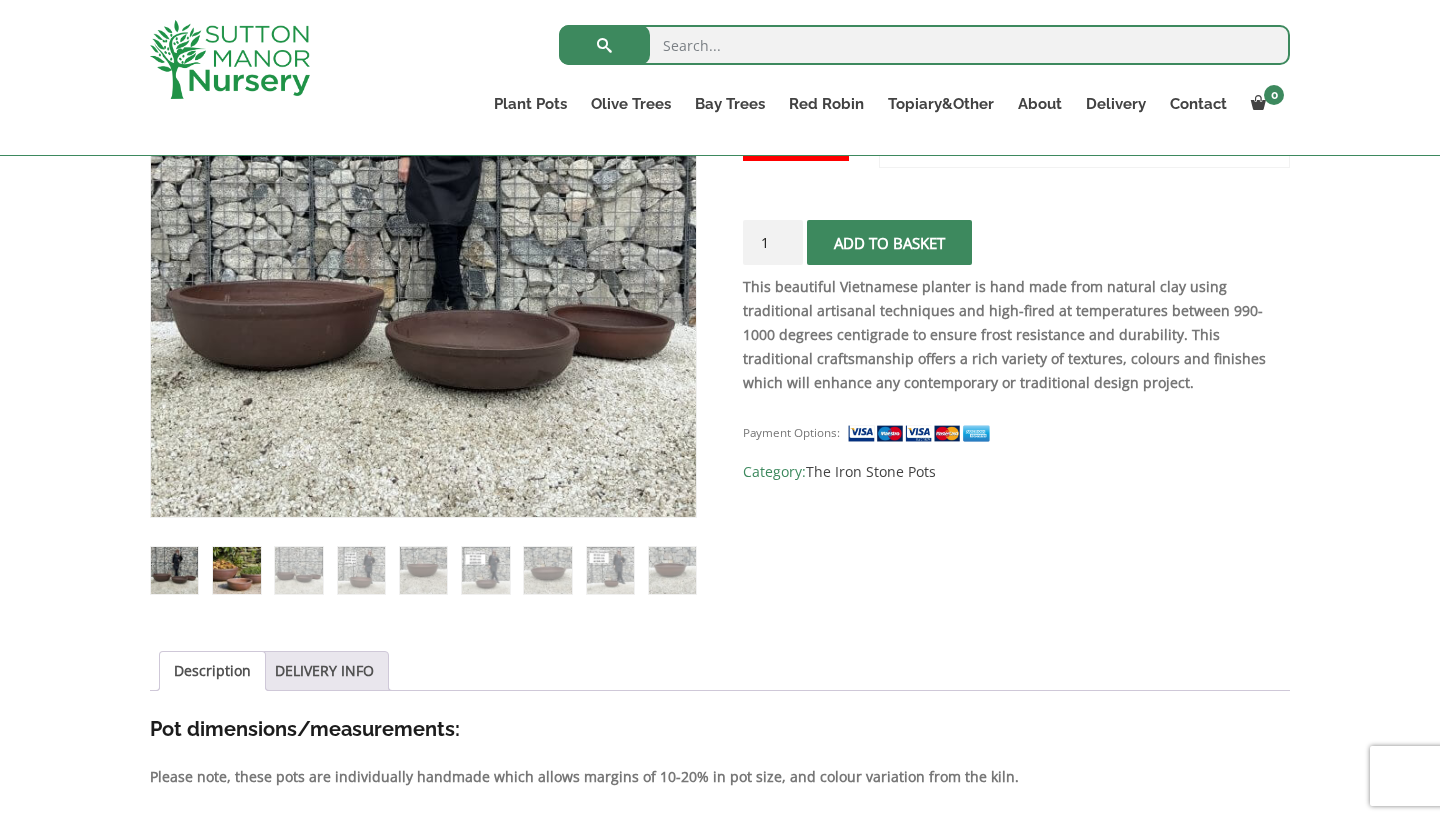 click at bounding box center [236, 570] 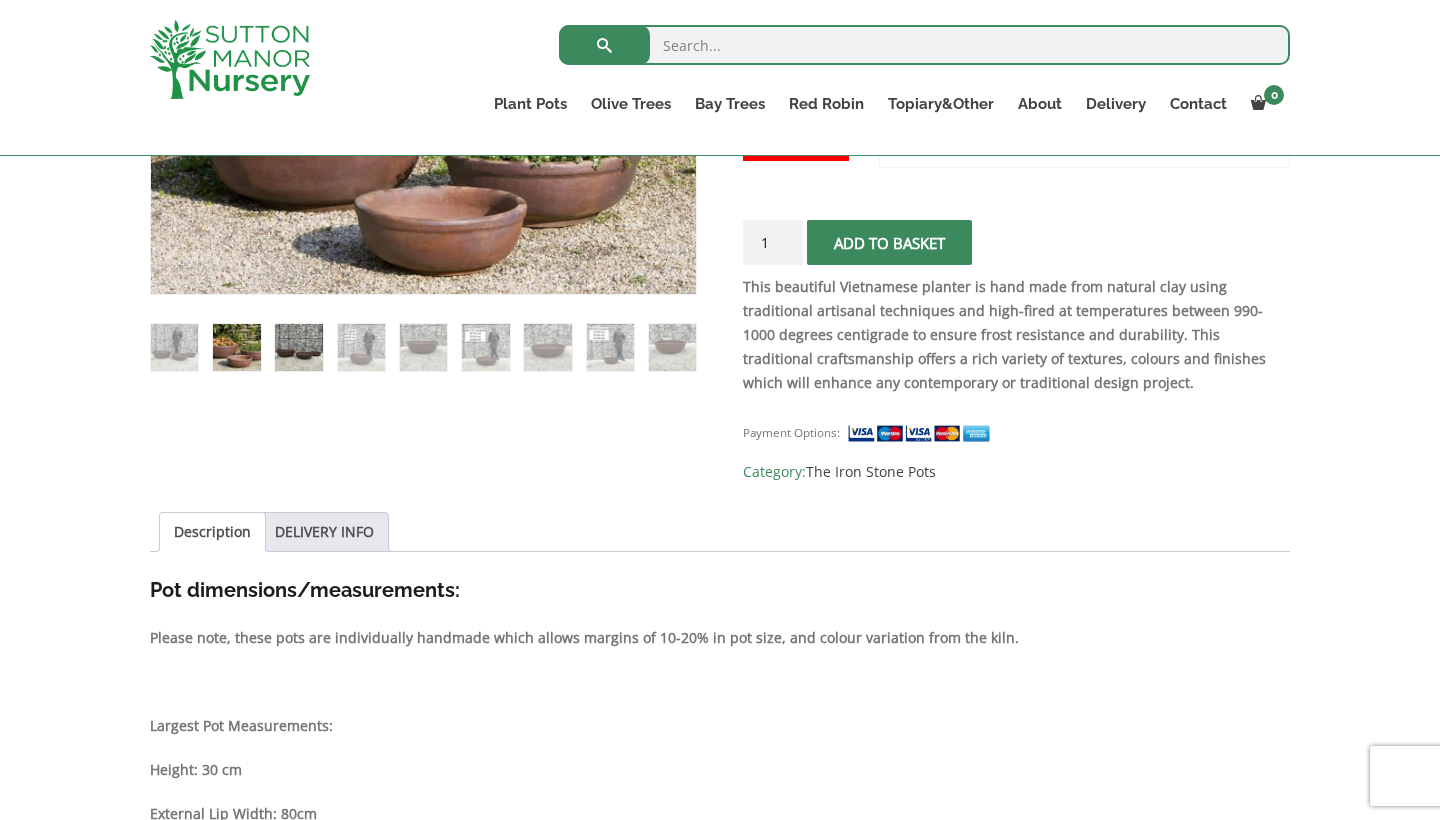click at bounding box center [298, 347] 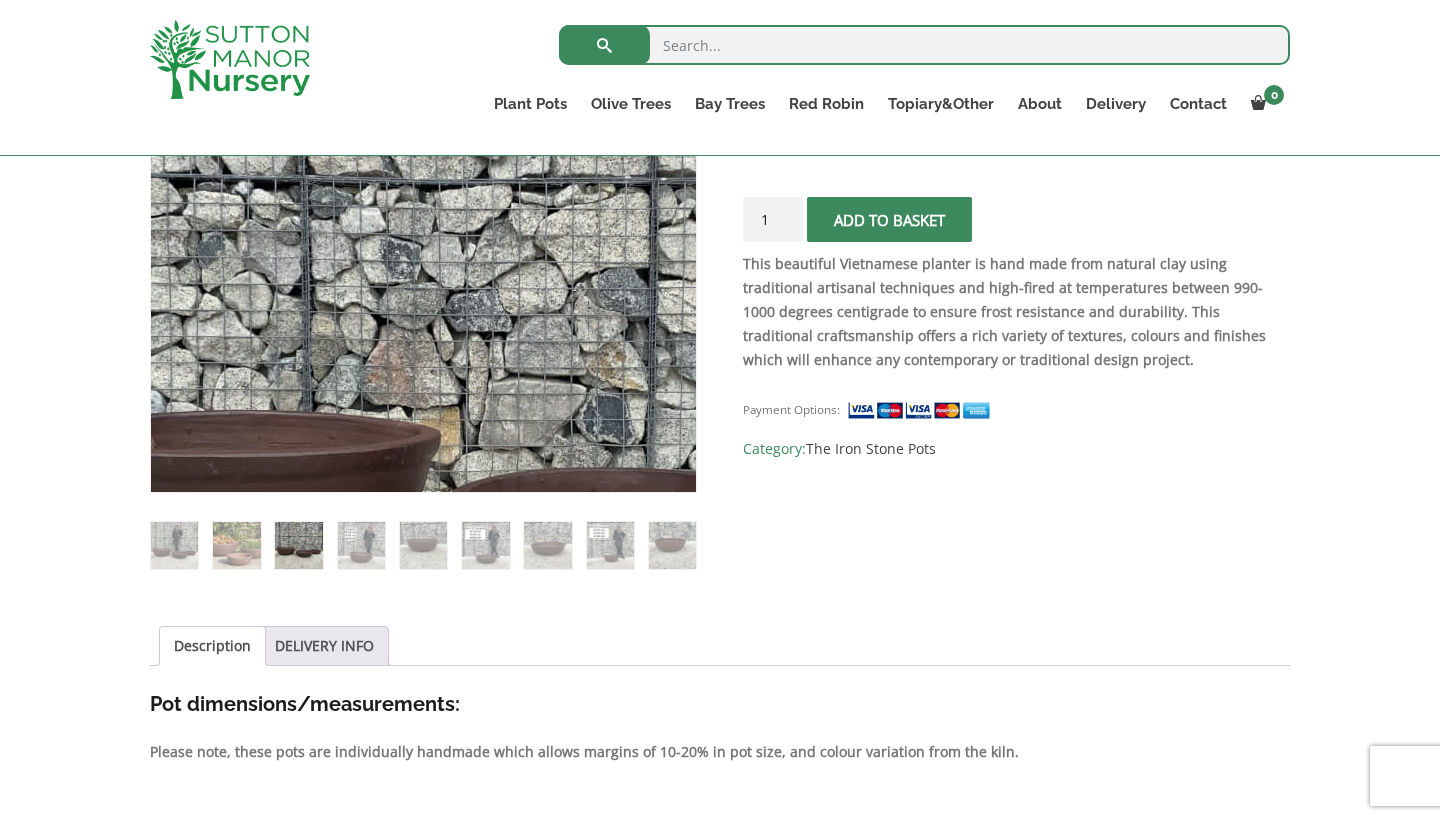 scroll, scrollTop: 514, scrollLeft: 0, axis: vertical 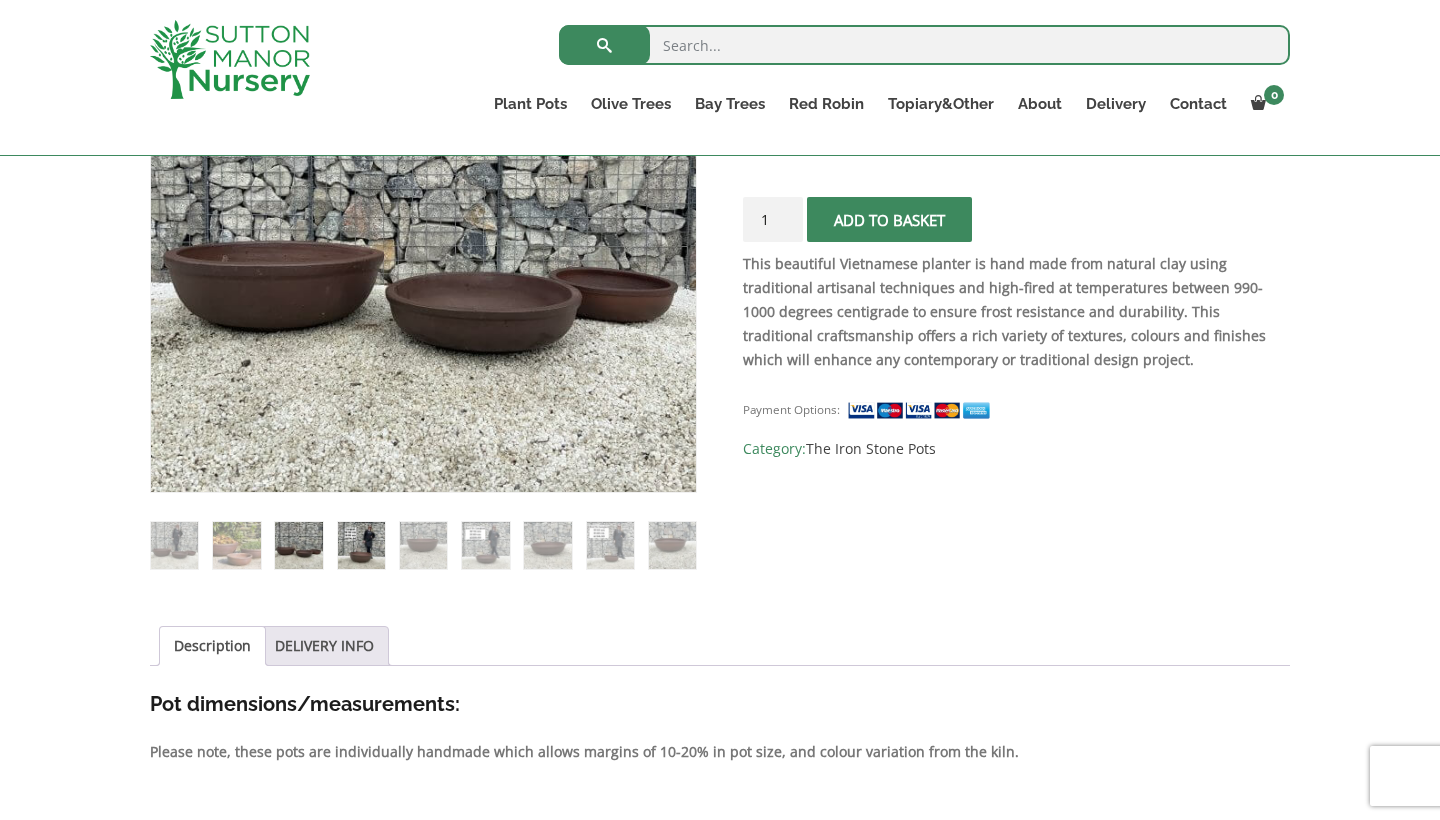 click at bounding box center [361, 545] 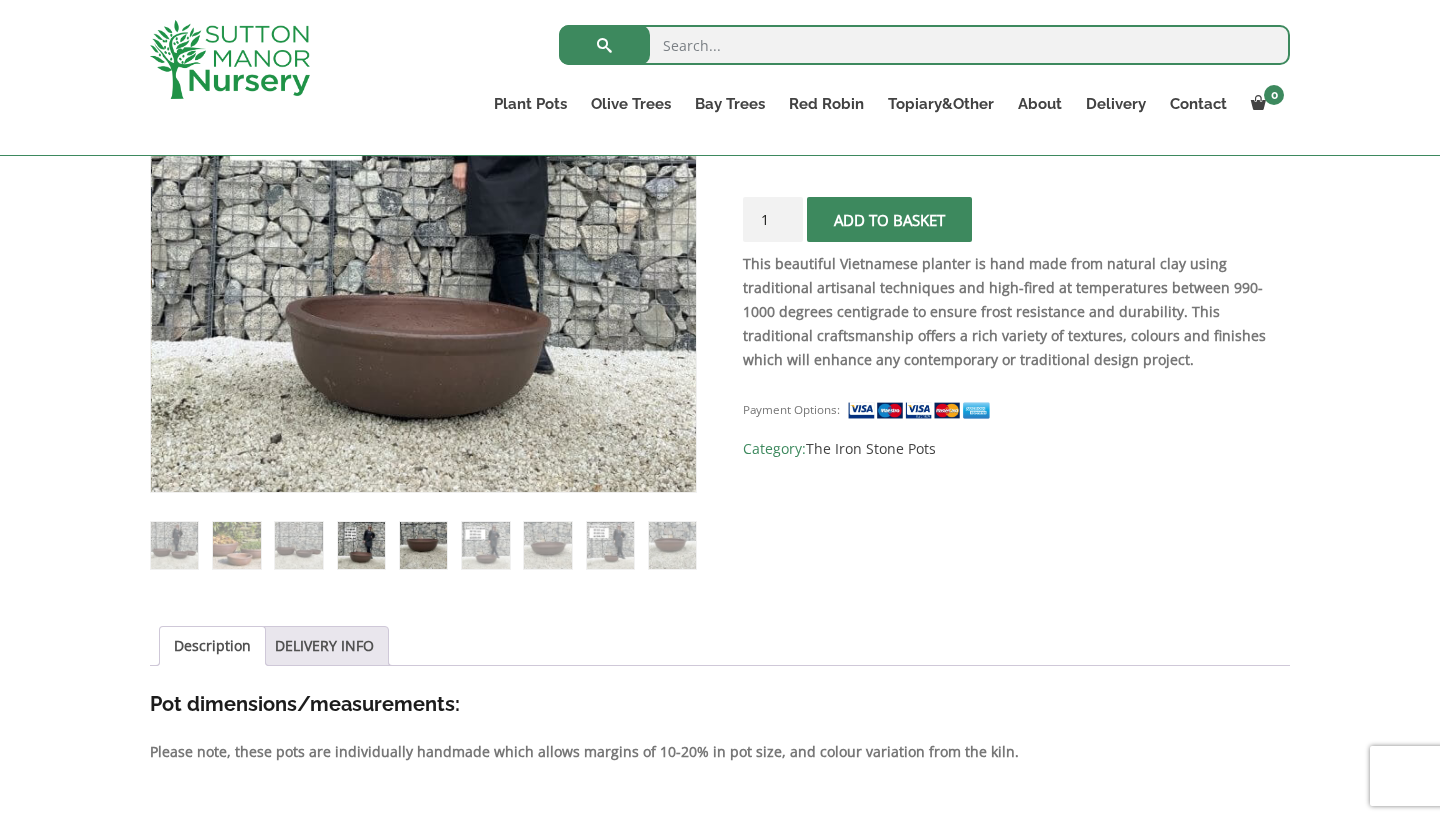 click at bounding box center [423, 545] 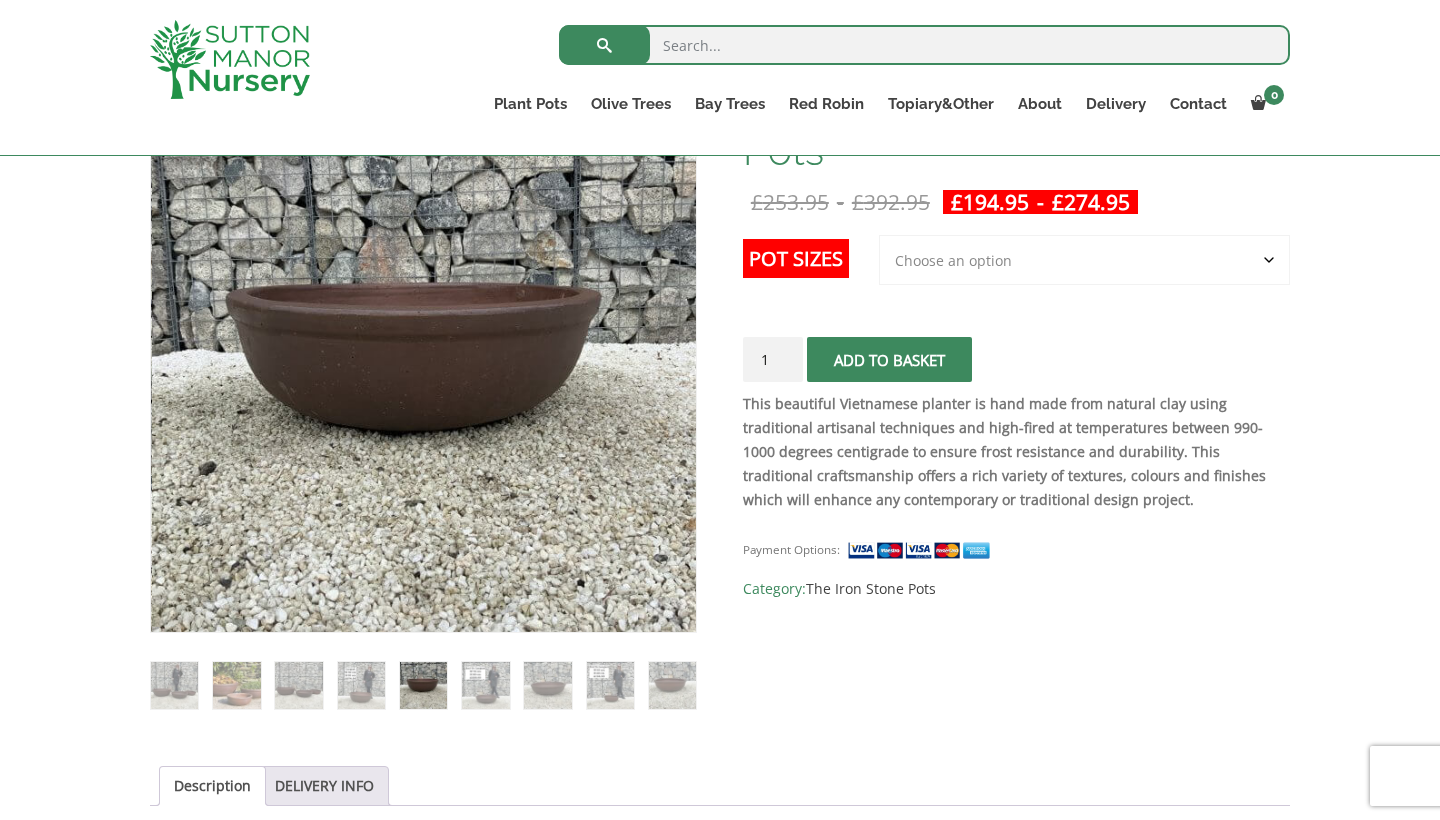 scroll, scrollTop: 374, scrollLeft: 0, axis: vertical 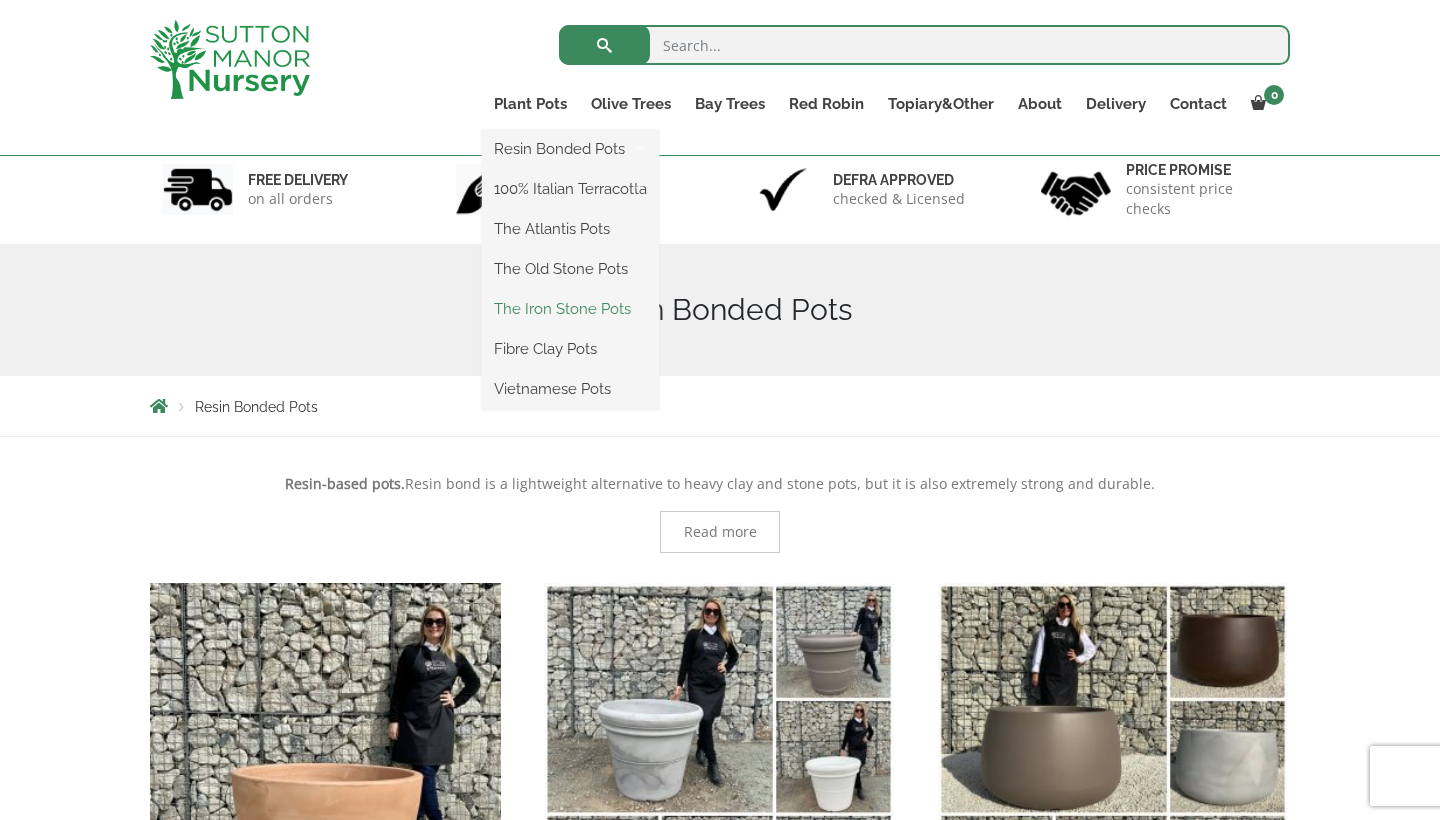 click on "The Iron Stone Pots" at bounding box center [570, 309] 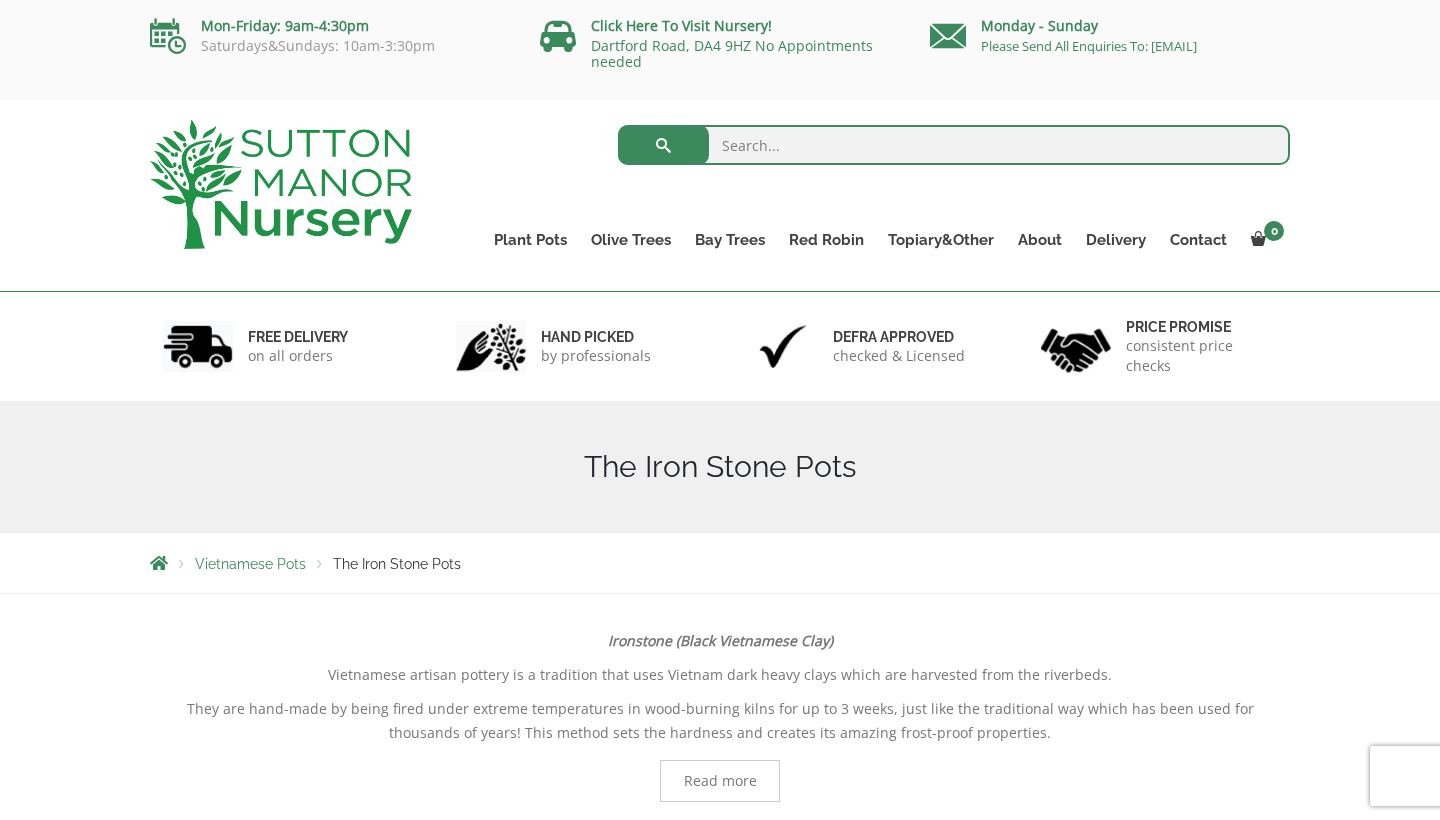 scroll, scrollTop: 0, scrollLeft: 0, axis: both 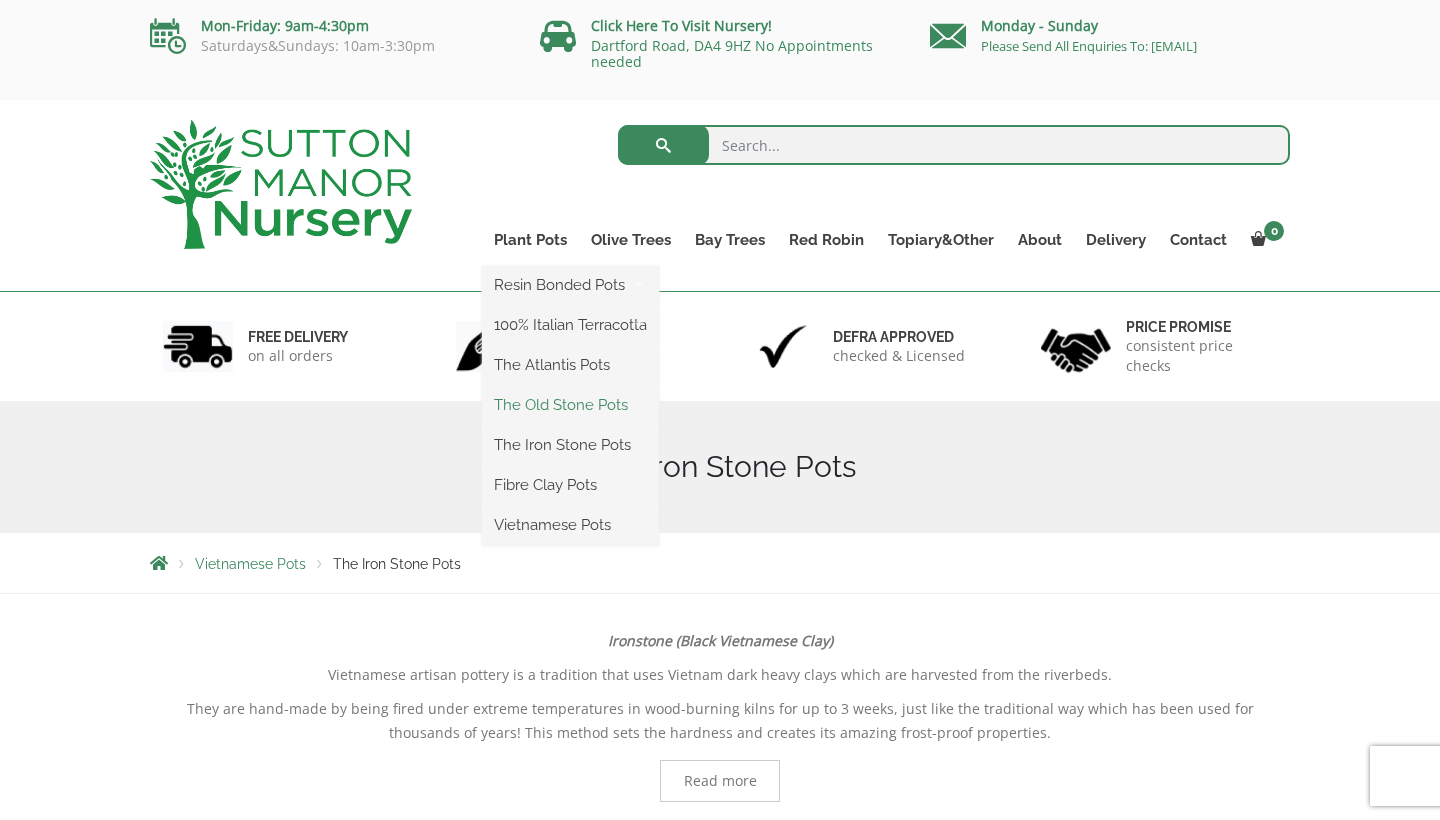 click on "The Old Stone Pots" at bounding box center (570, 405) 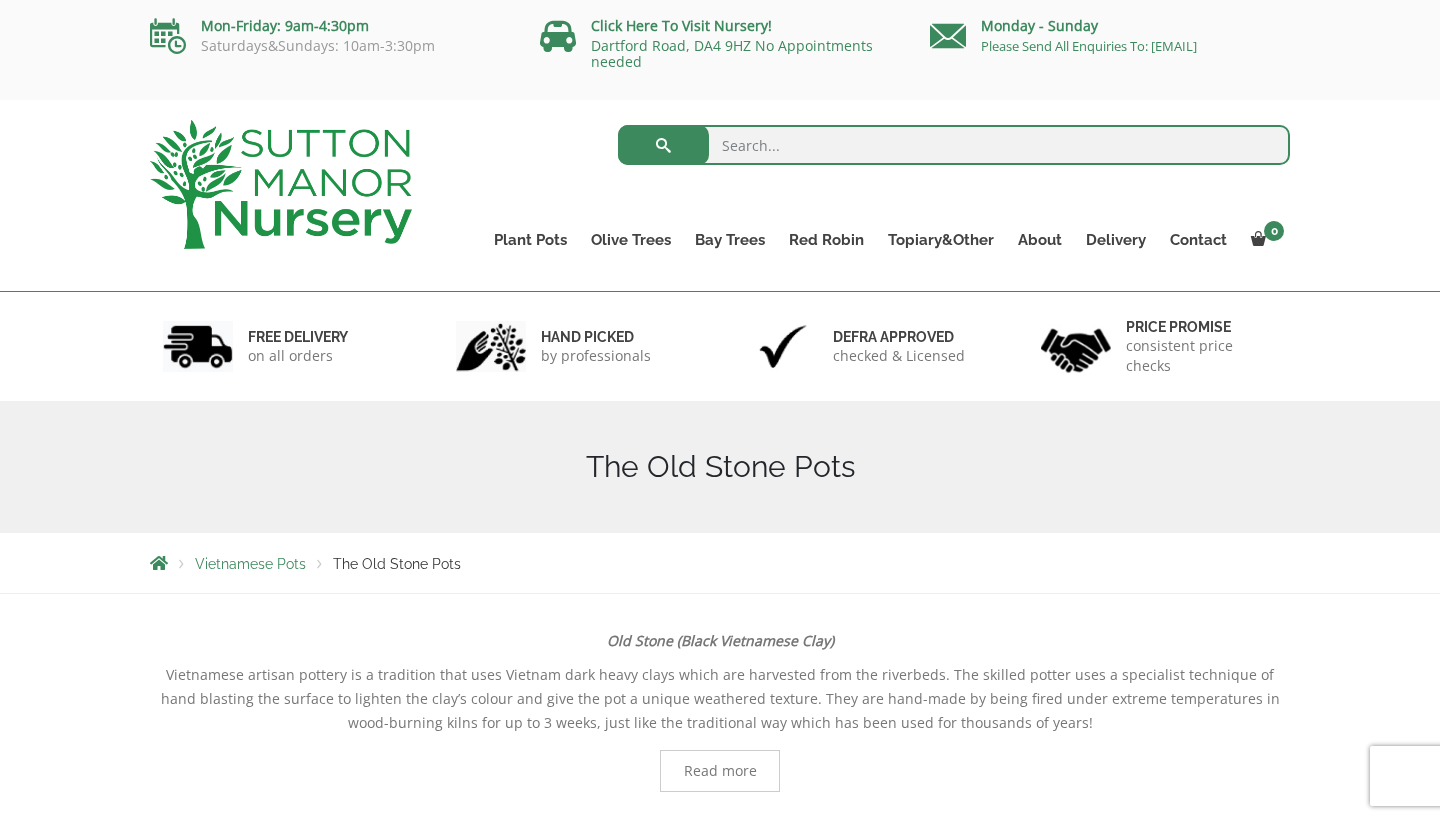 scroll, scrollTop: 0, scrollLeft: 0, axis: both 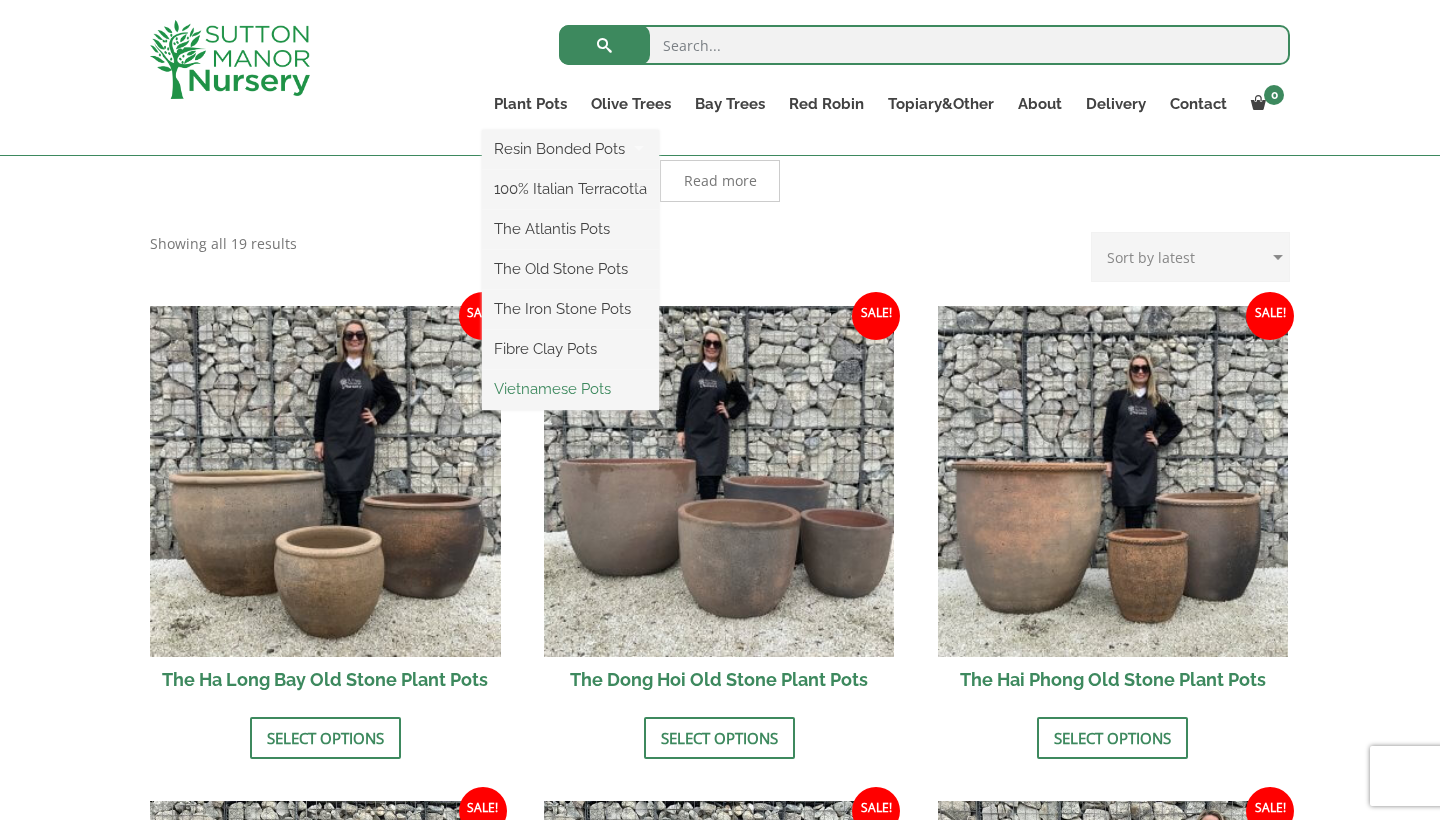 click on "Vietnamese Pots" at bounding box center (570, 389) 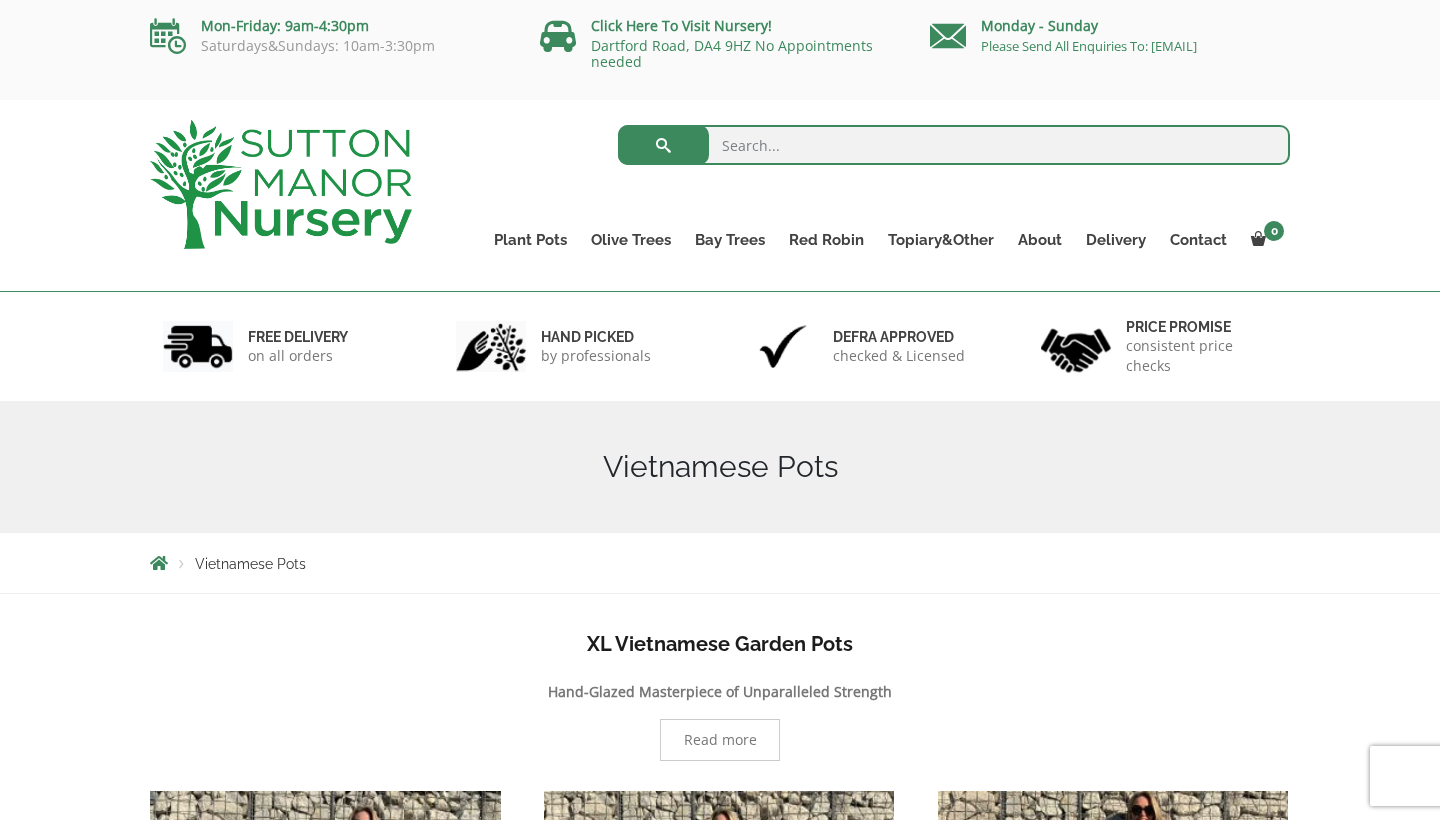scroll, scrollTop: 0, scrollLeft: 0, axis: both 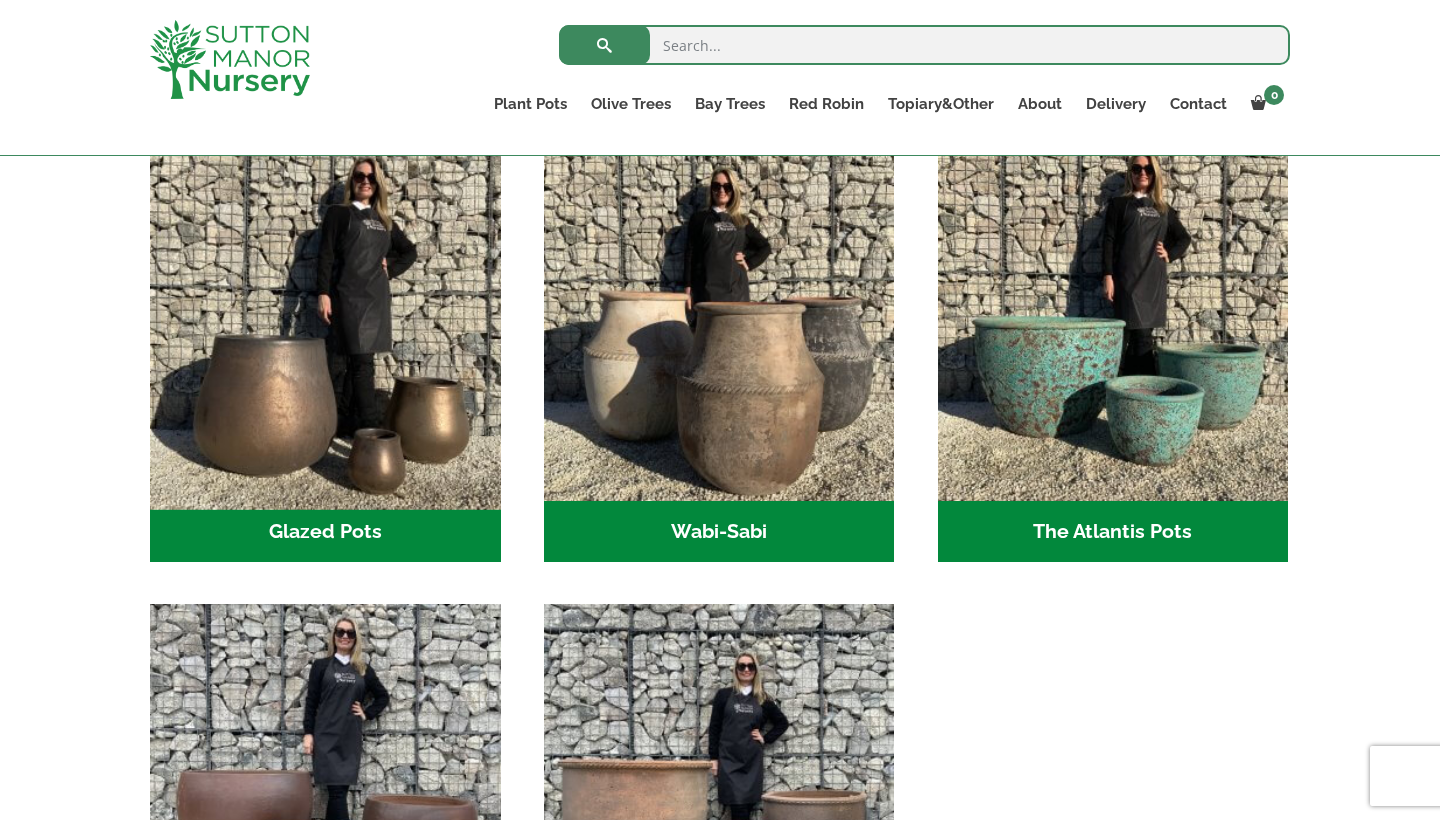 click at bounding box center [325, 325] 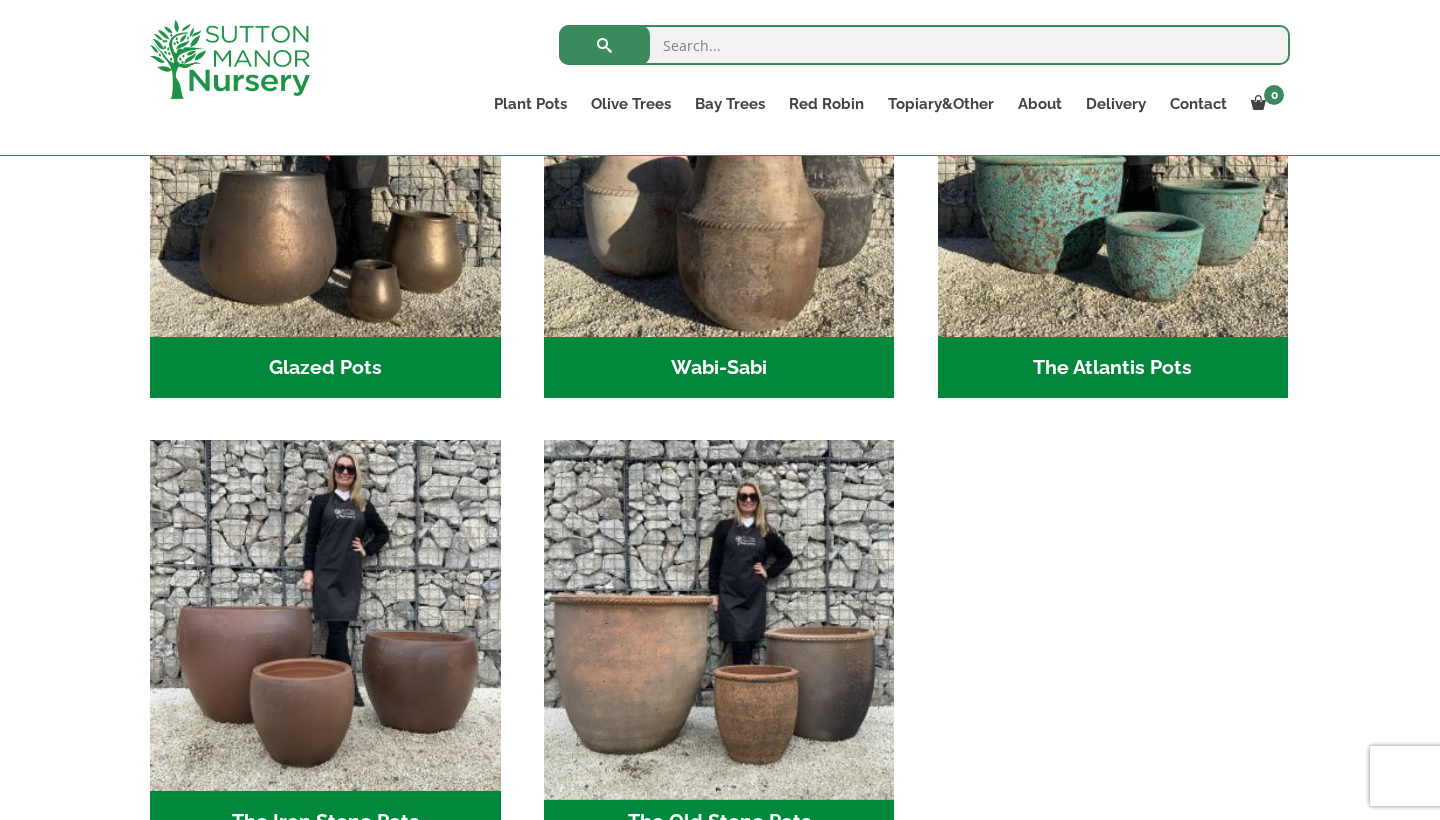 scroll, scrollTop: 775, scrollLeft: 0, axis: vertical 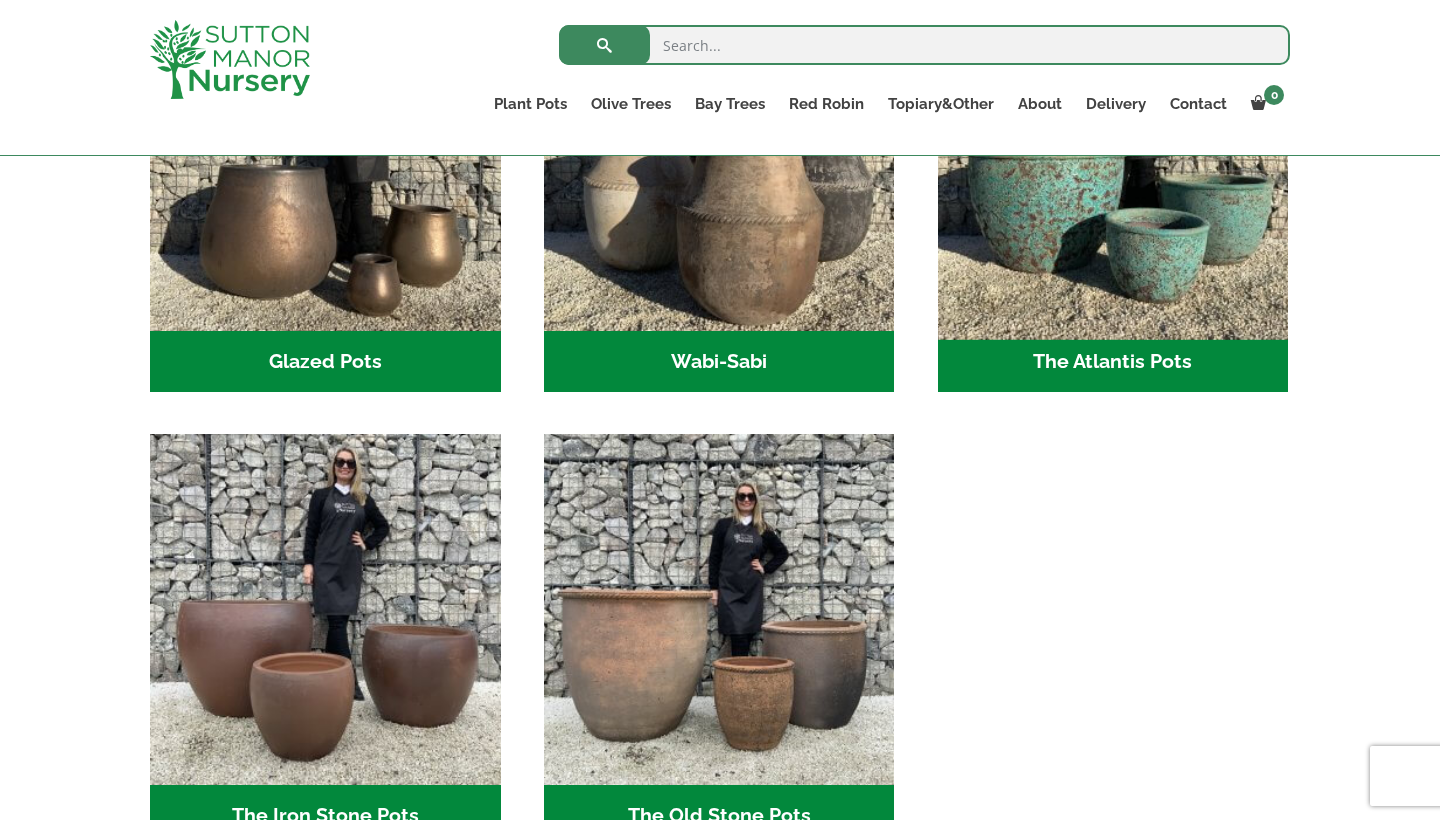 click at bounding box center [1113, 155] 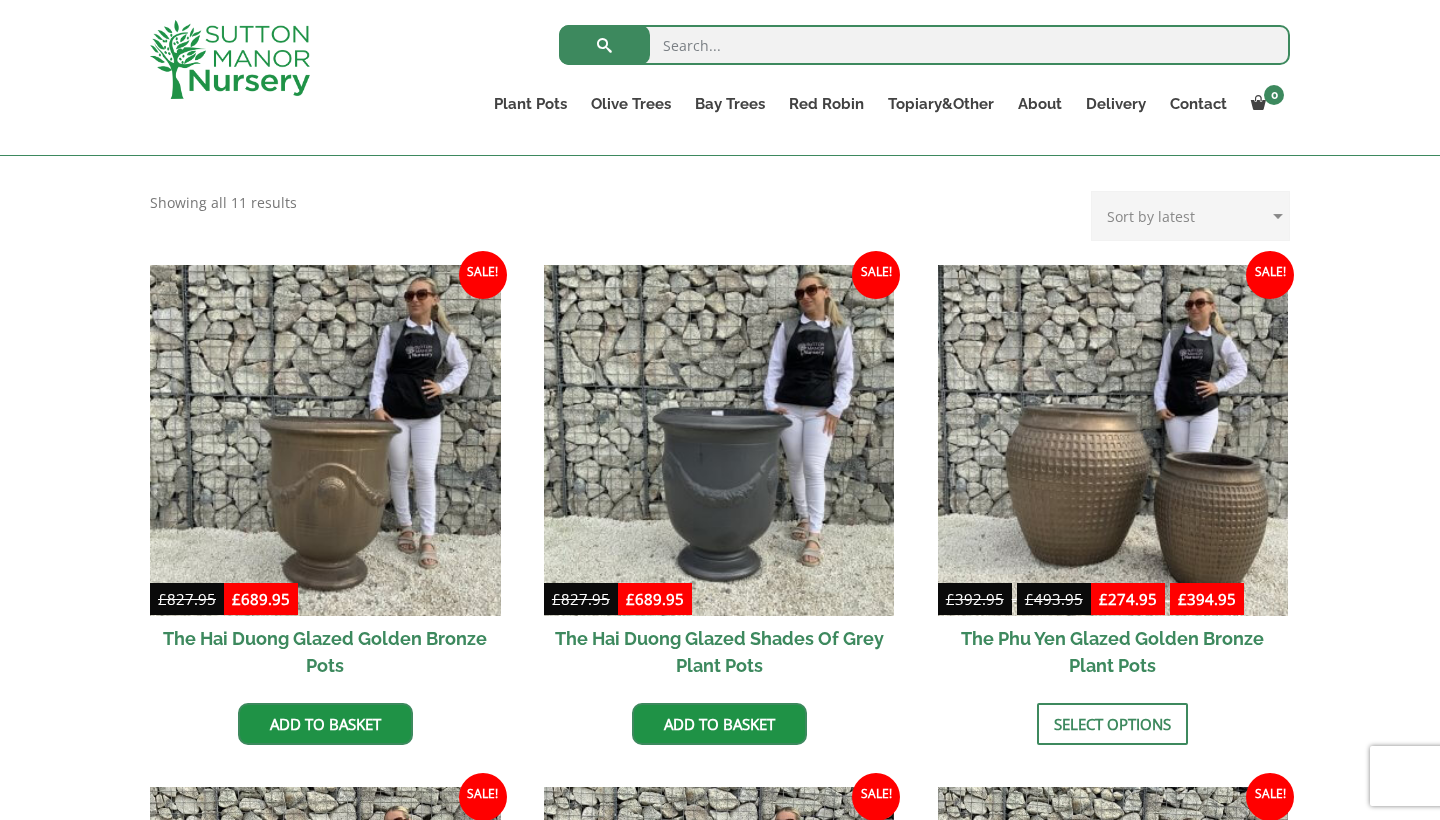 scroll, scrollTop: 0, scrollLeft: 0, axis: both 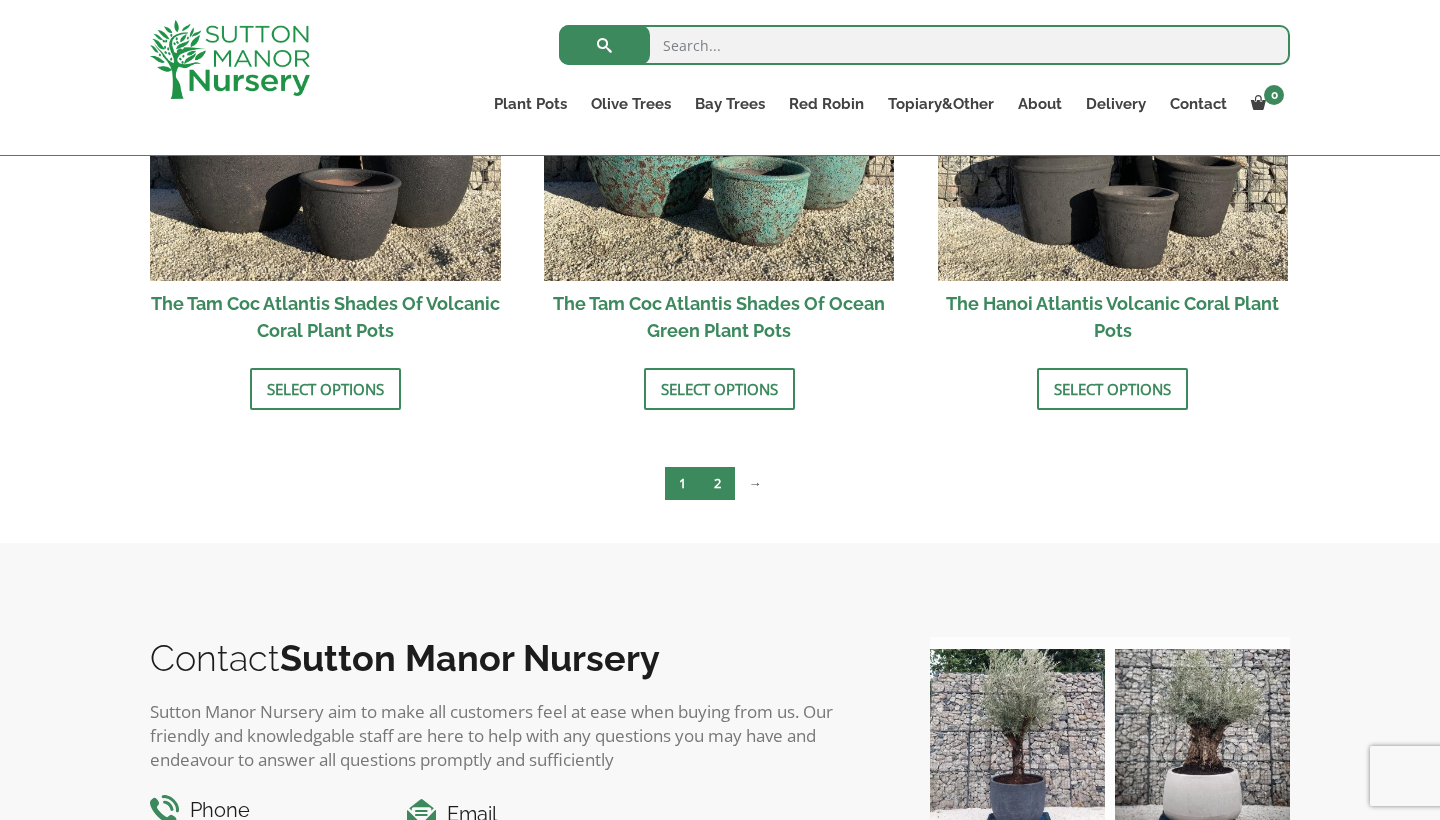click on "2" at bounding box center [717, 483] 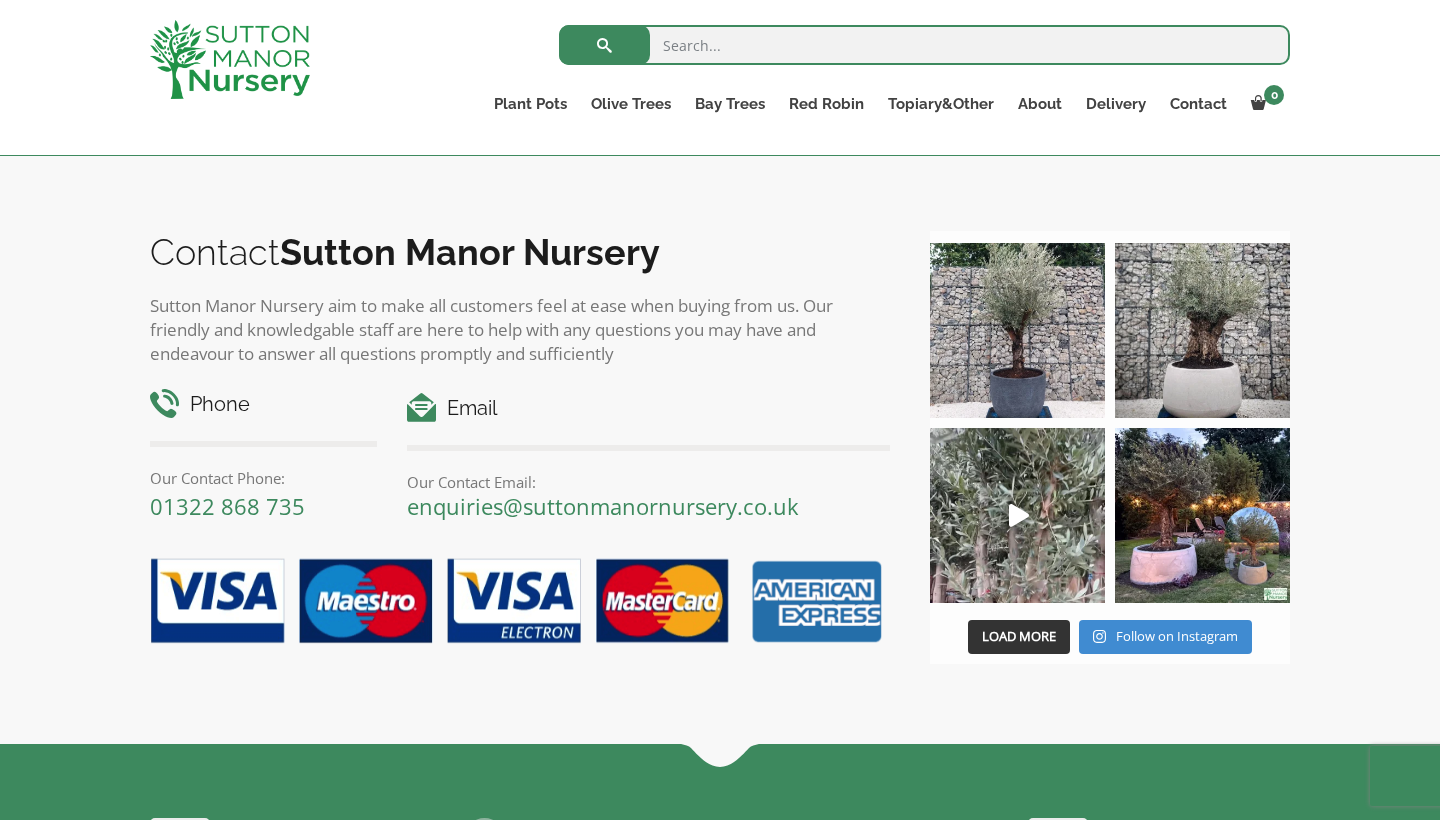 scroll, scrollTop: 621, scrollLeft: 0, axis: vertical 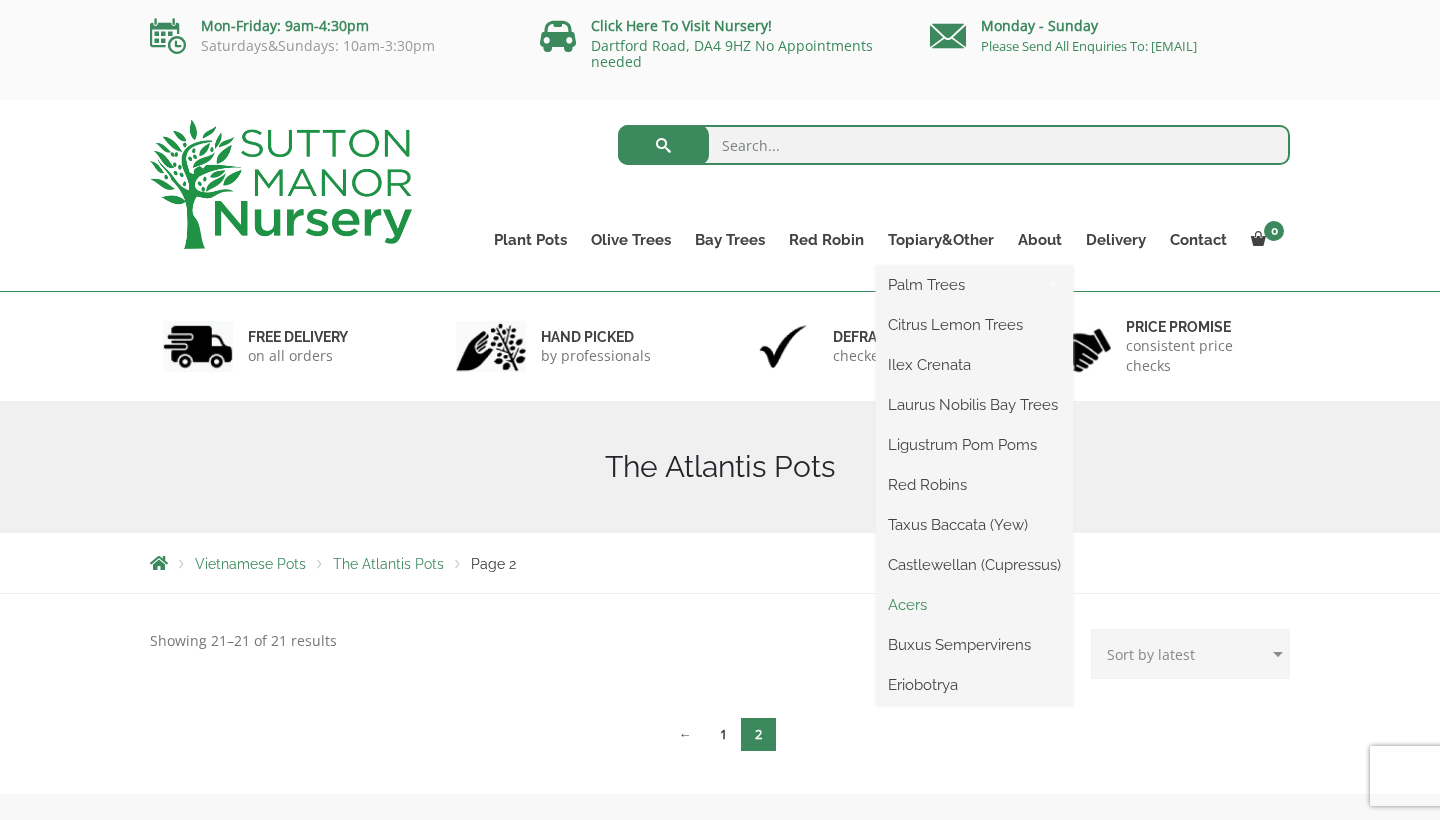 click on "Acers" at bounding box center (974, 605) 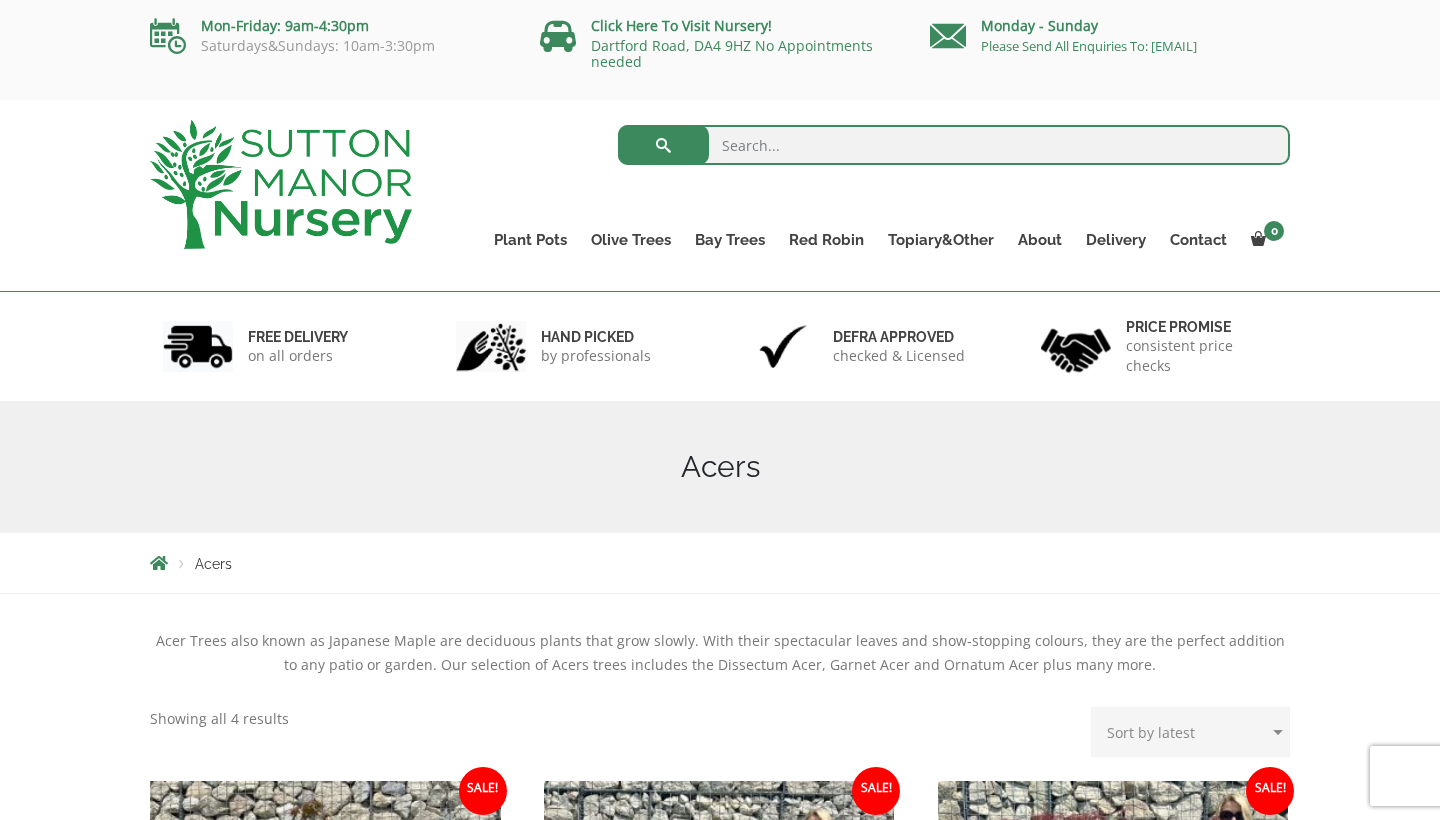 scroll, scrollTop: 0, scrollLeft: 0, axis: both 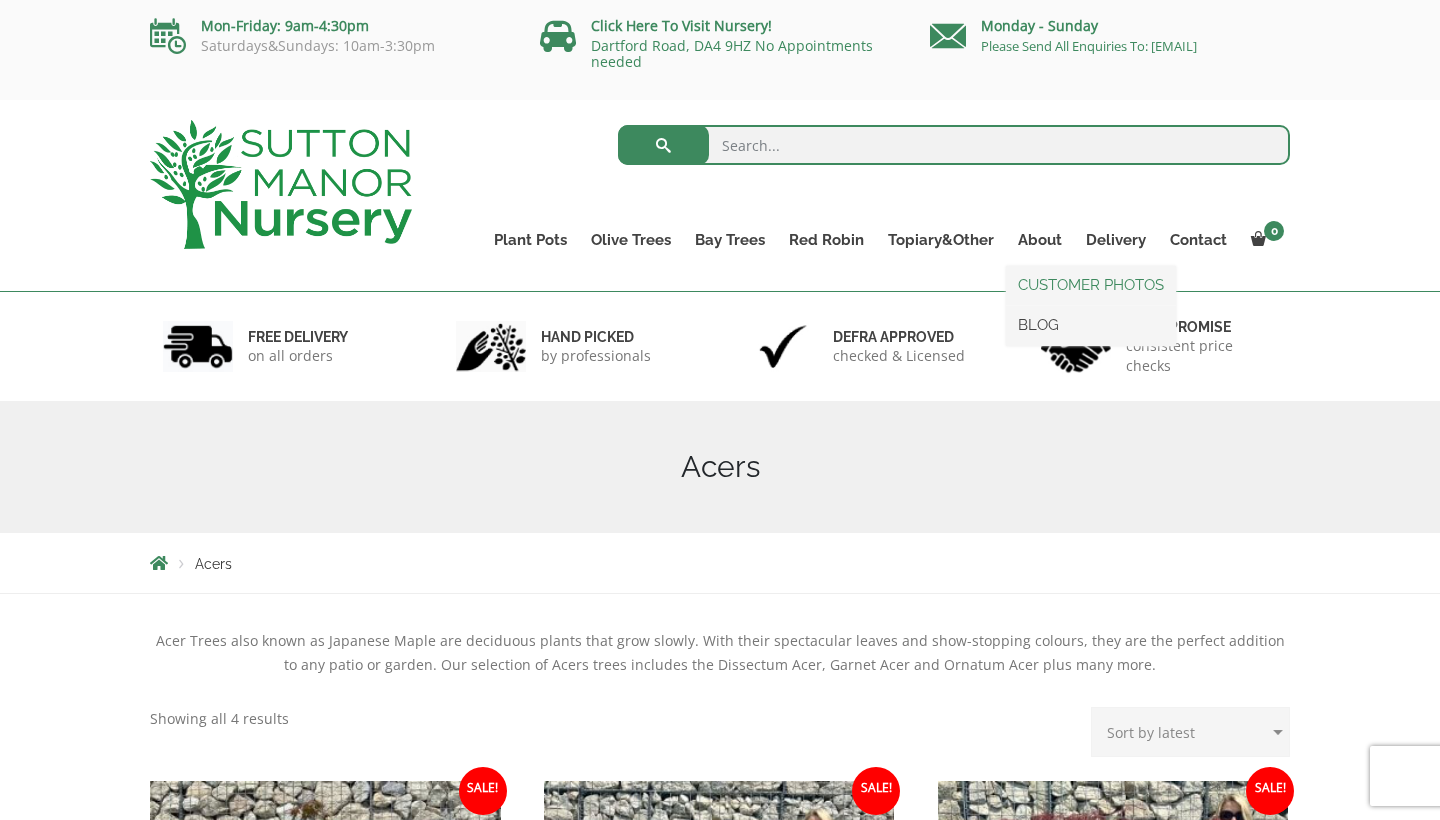 click on "CUSTOMER PHOTOS" at bounding box center (1091, 285) 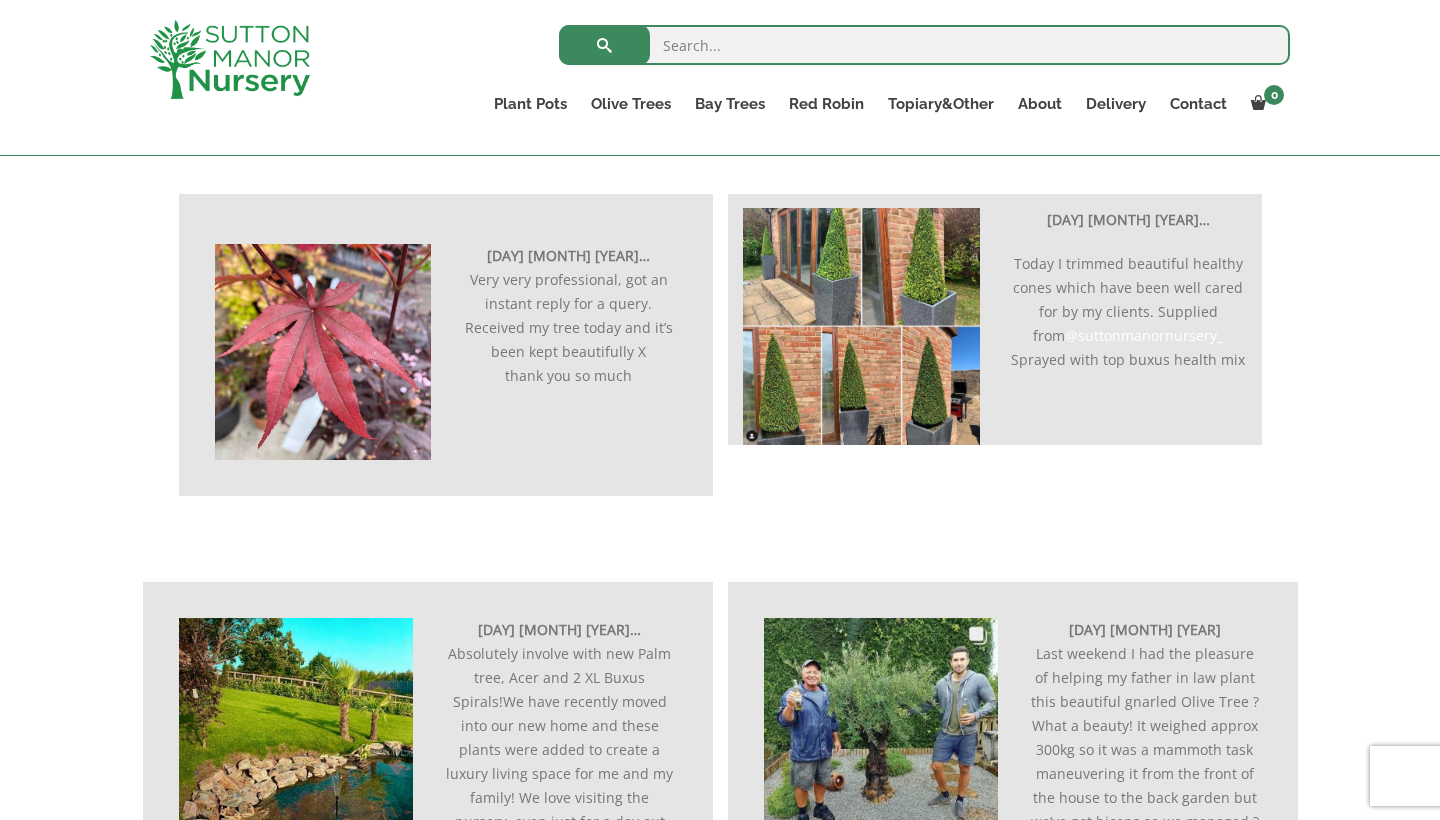 scroll, scrollTop: 0, scrollLeft: 0, axis: both 